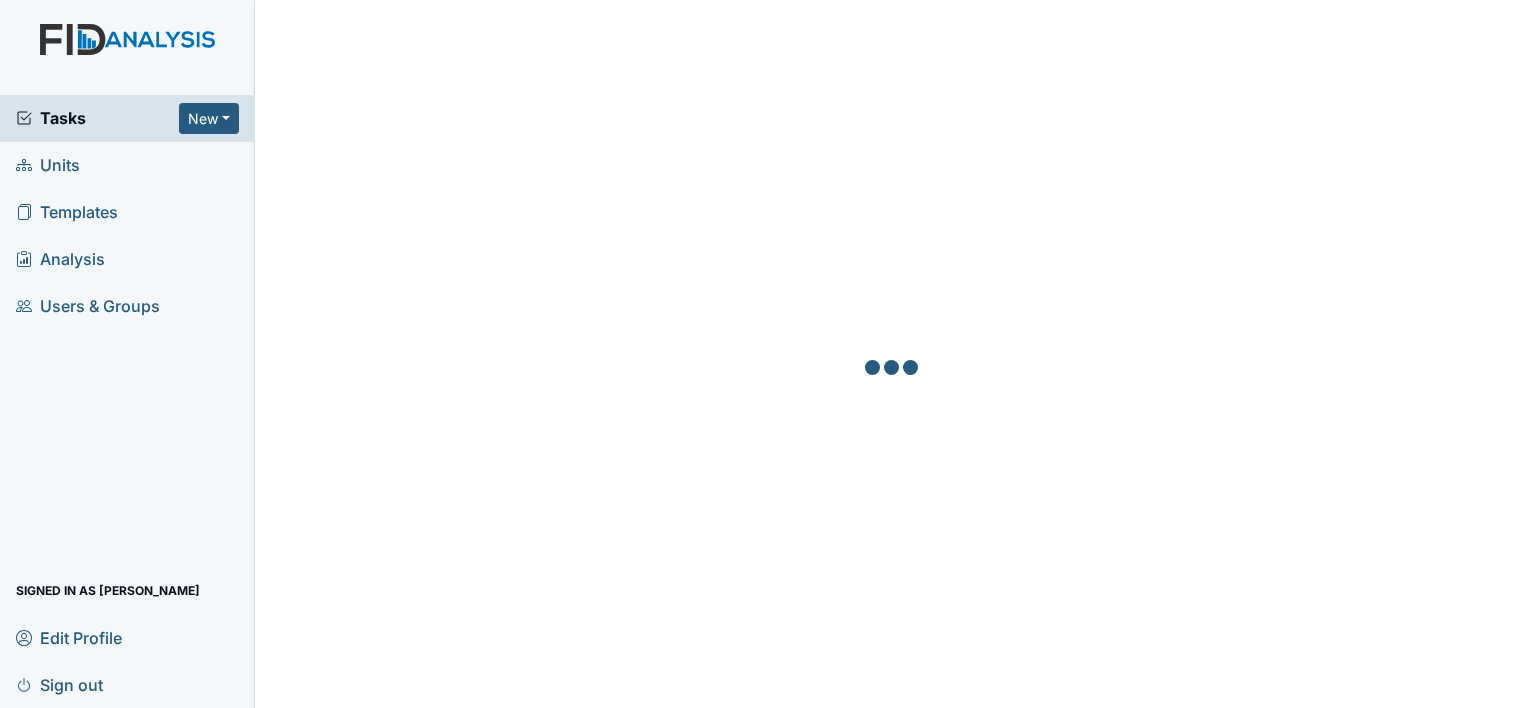 scroll, scrollTop: 0, scrollLeft: 0, axis: both 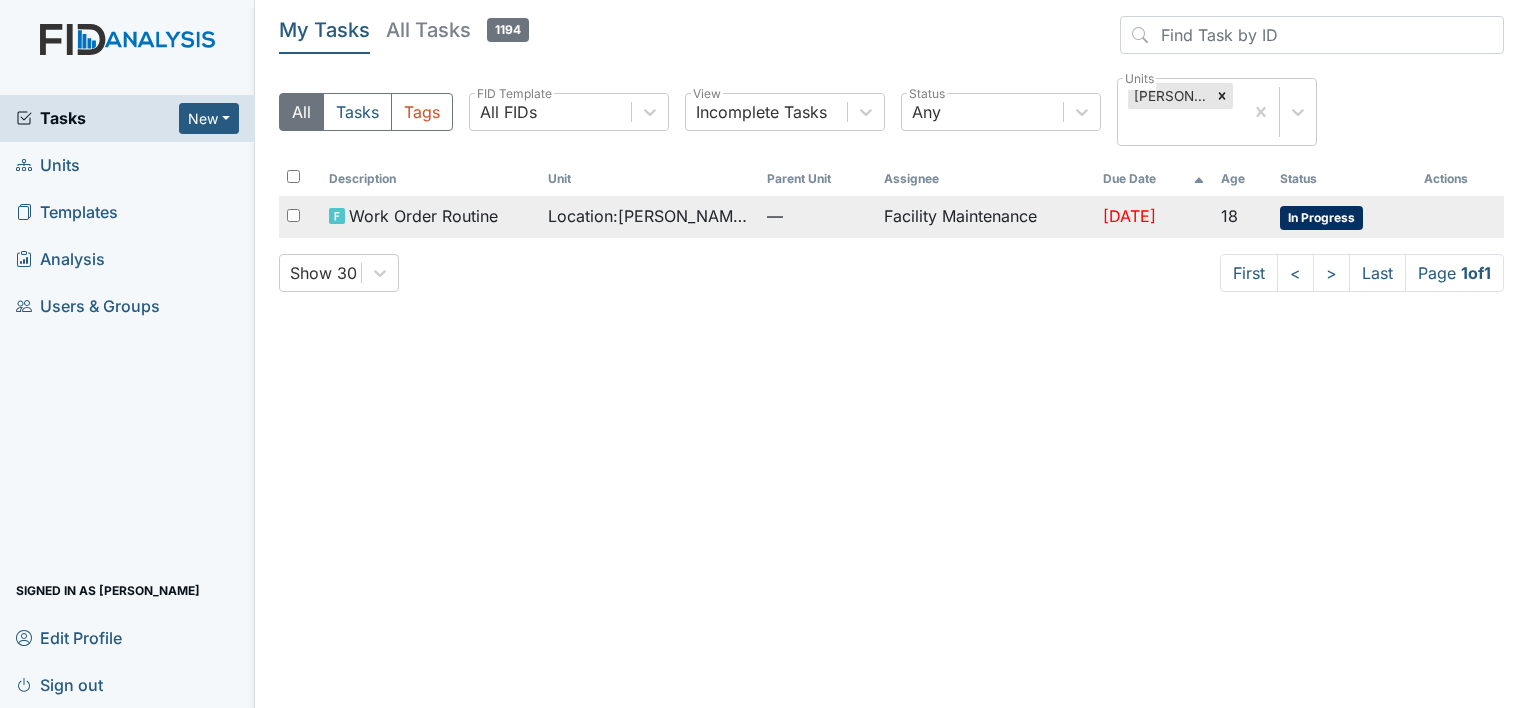 click on "Location :  Scott House" at bounding box center (649, 216) 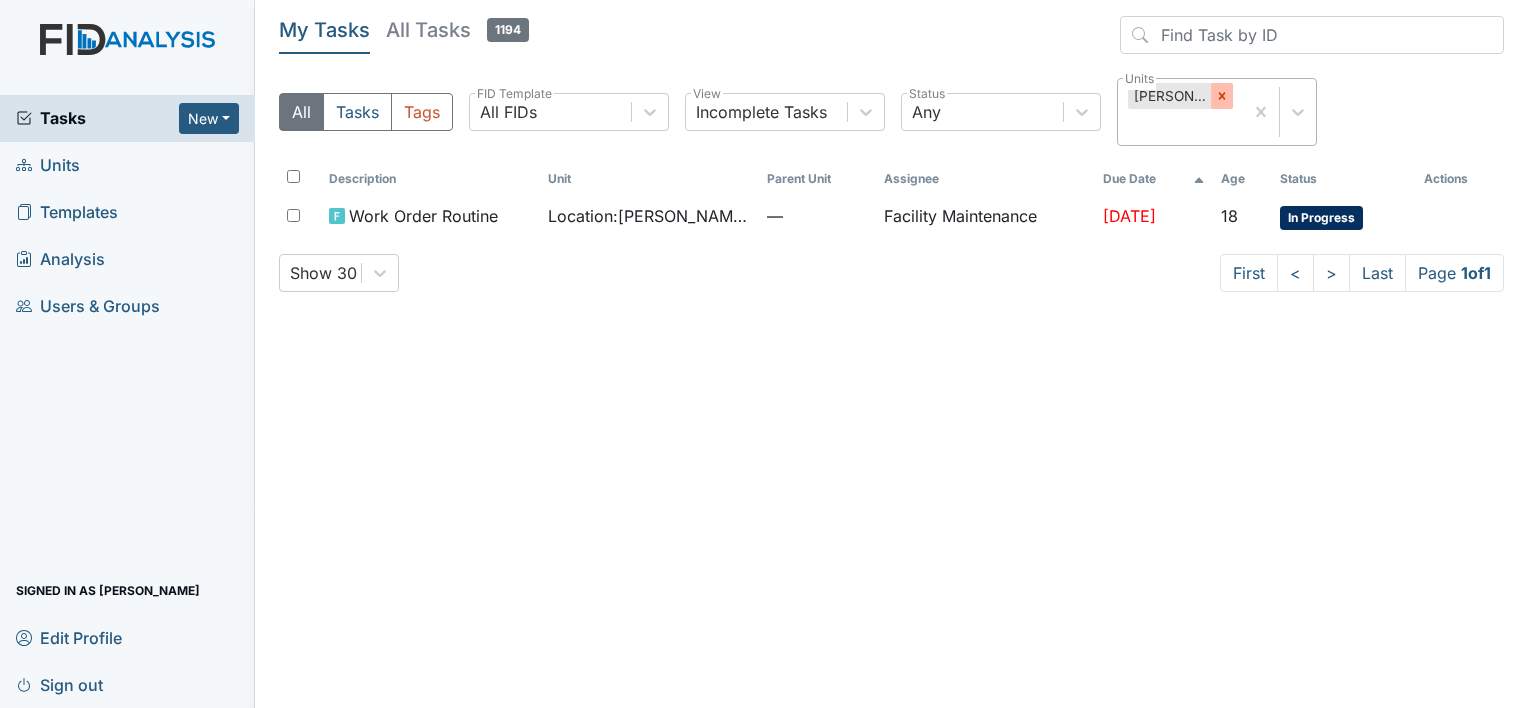 click 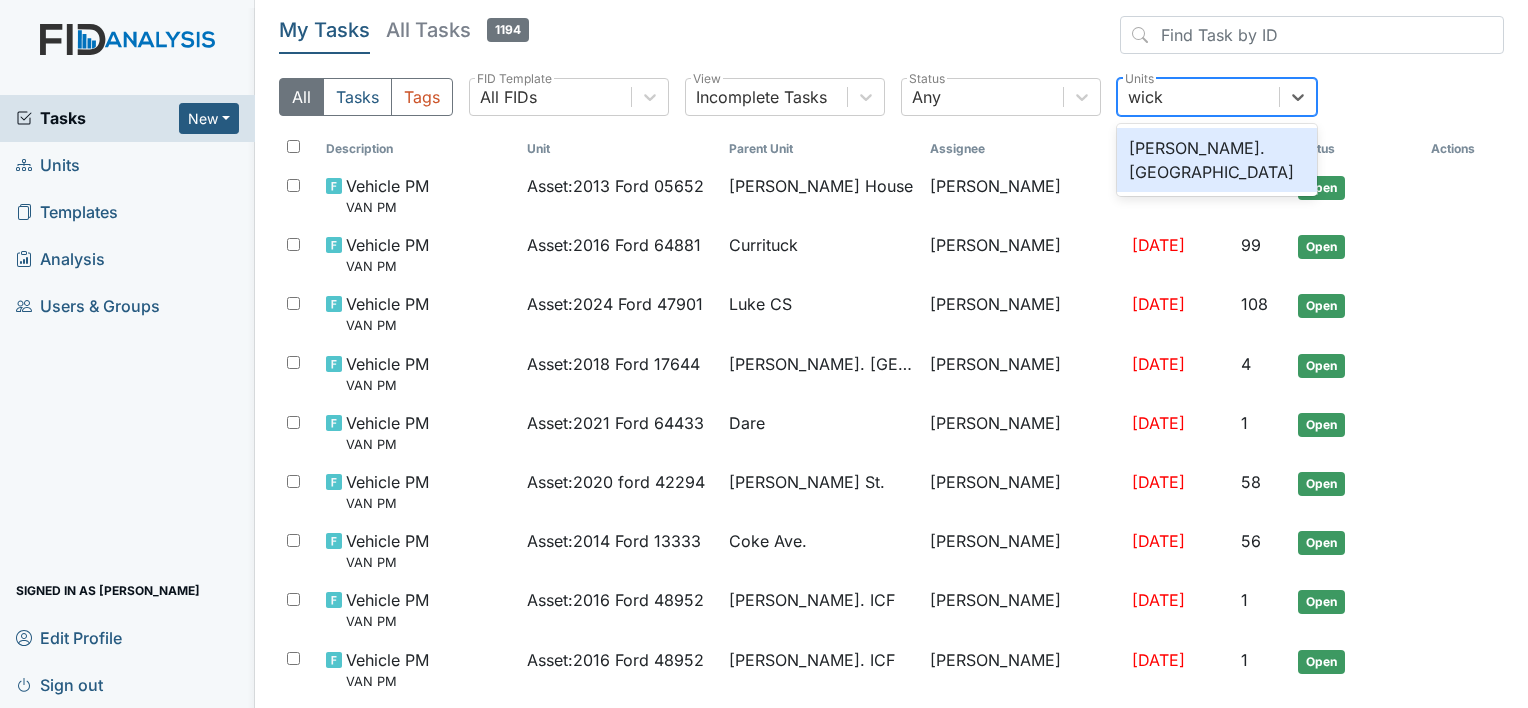 type on "wickh" 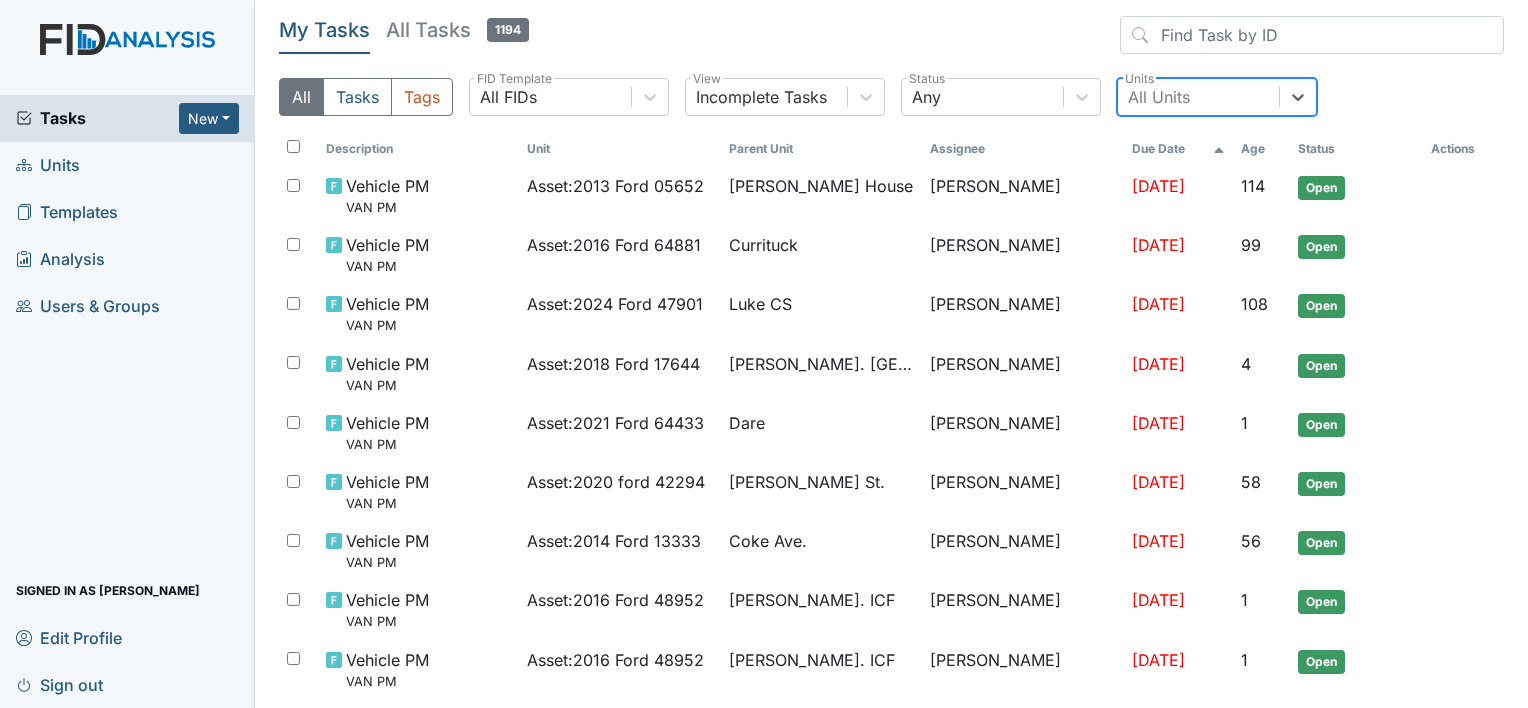 click on "All Units" at bounding box center [1198, 97] 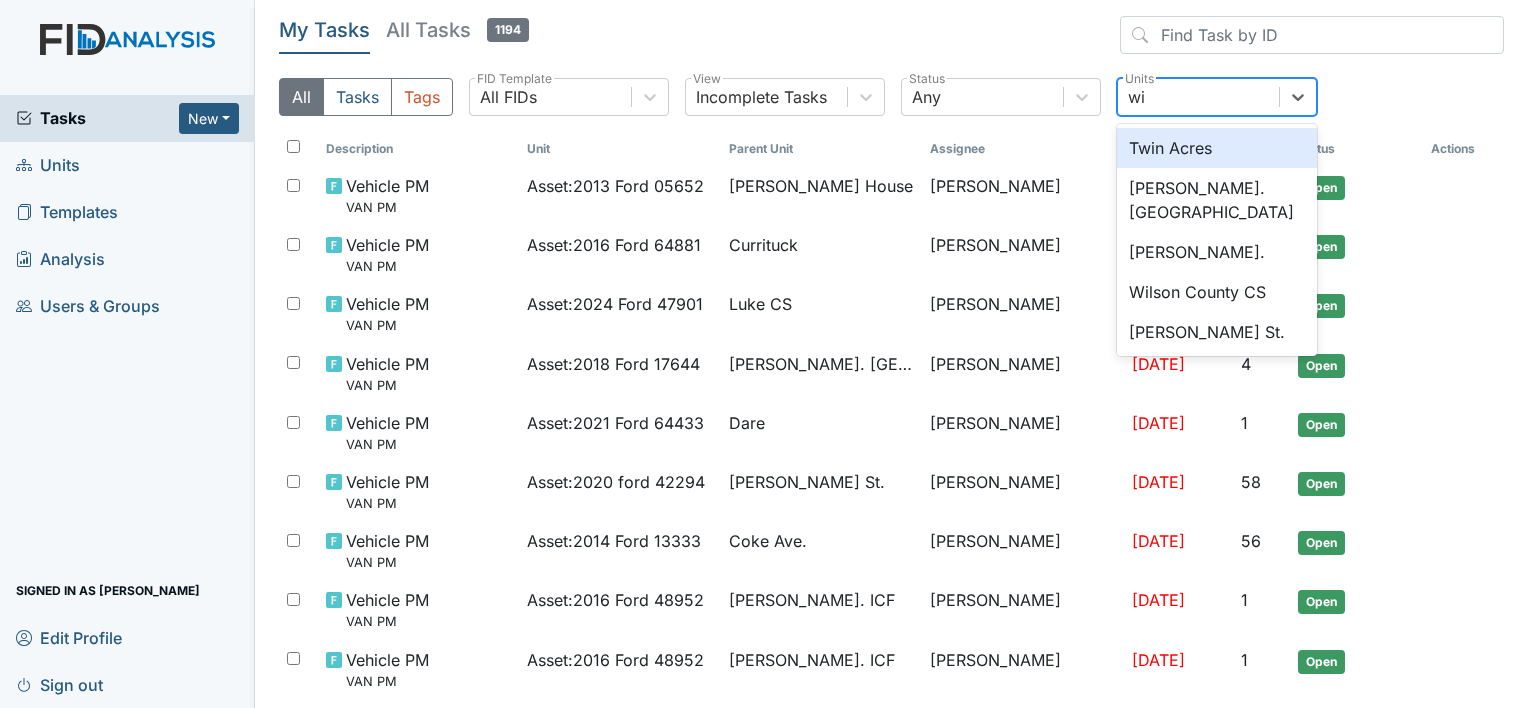 type on "wic" 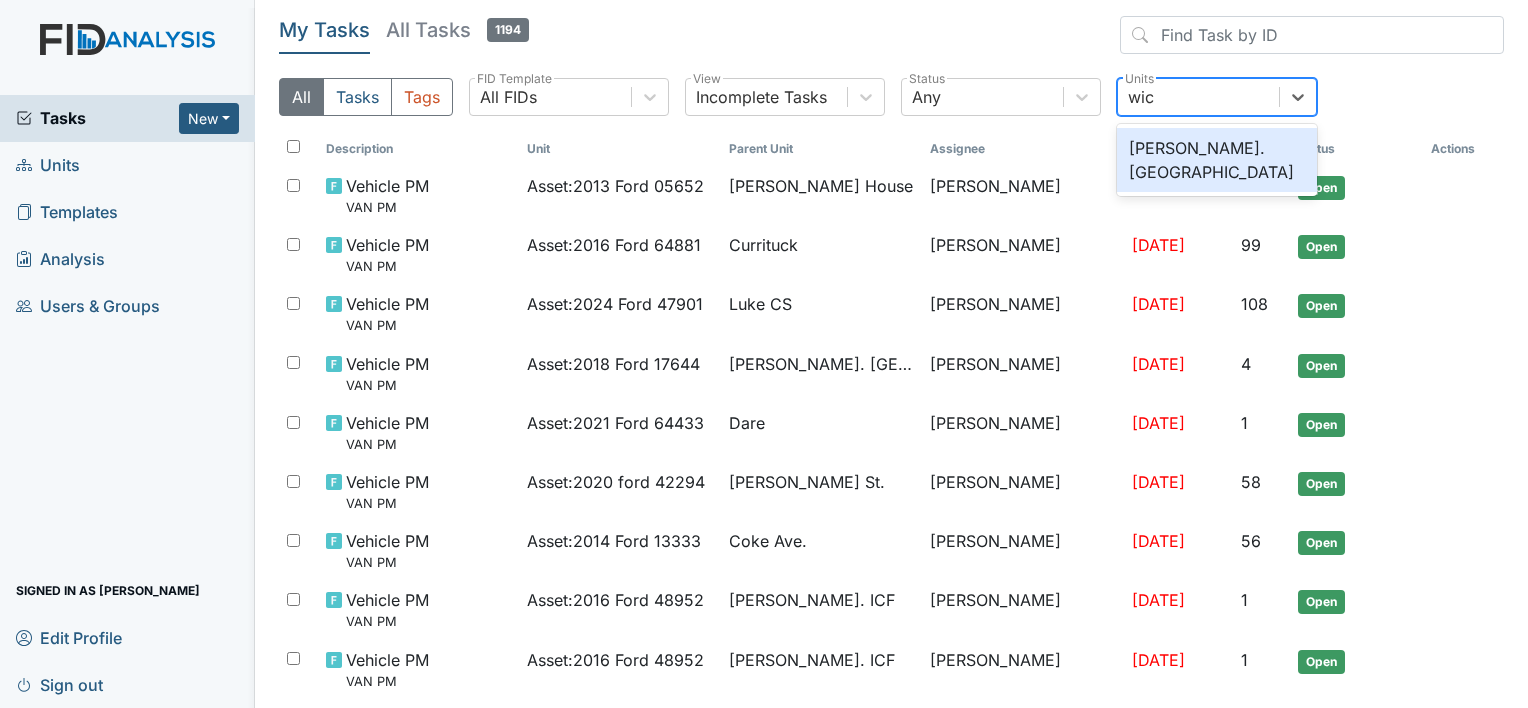 click on "Wickham Rd. Camden" at bounding box center (1217, 160) 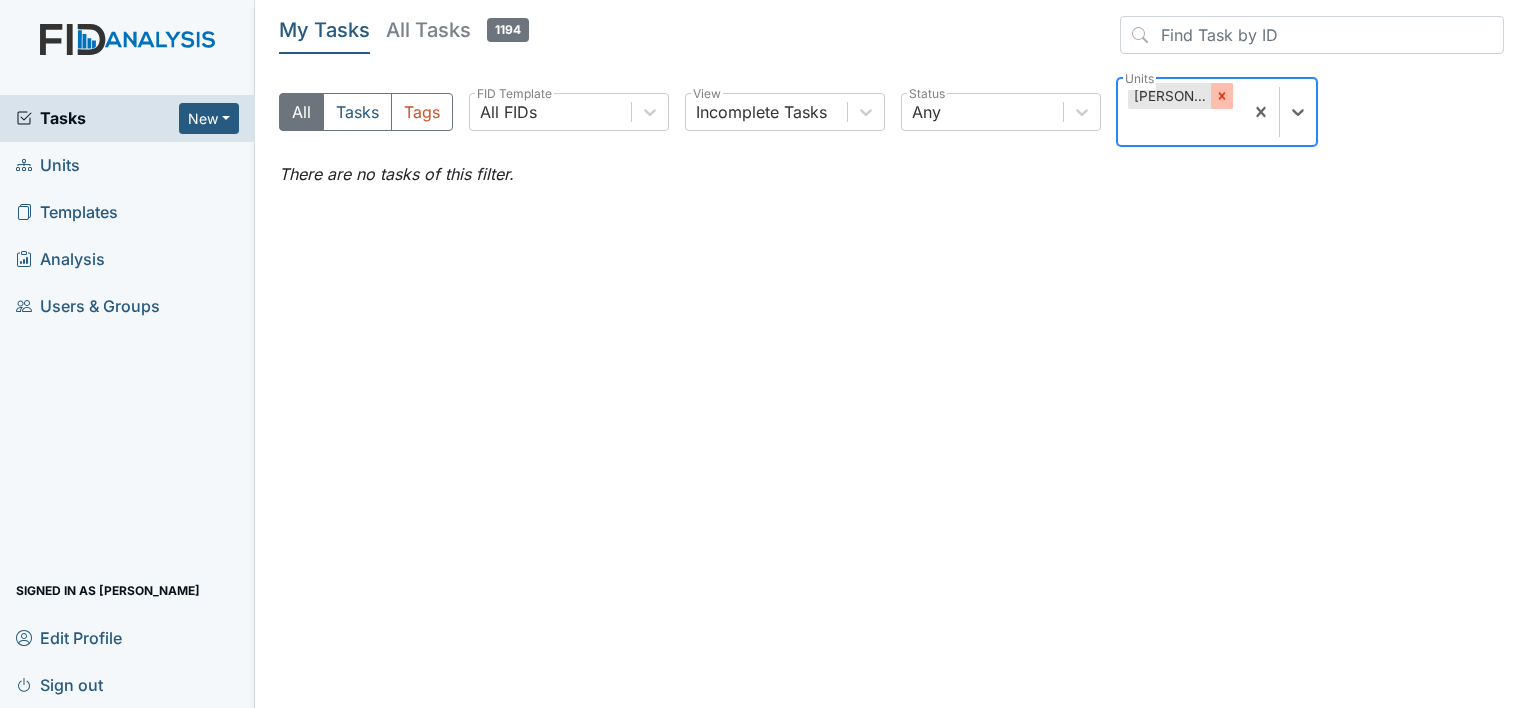 click 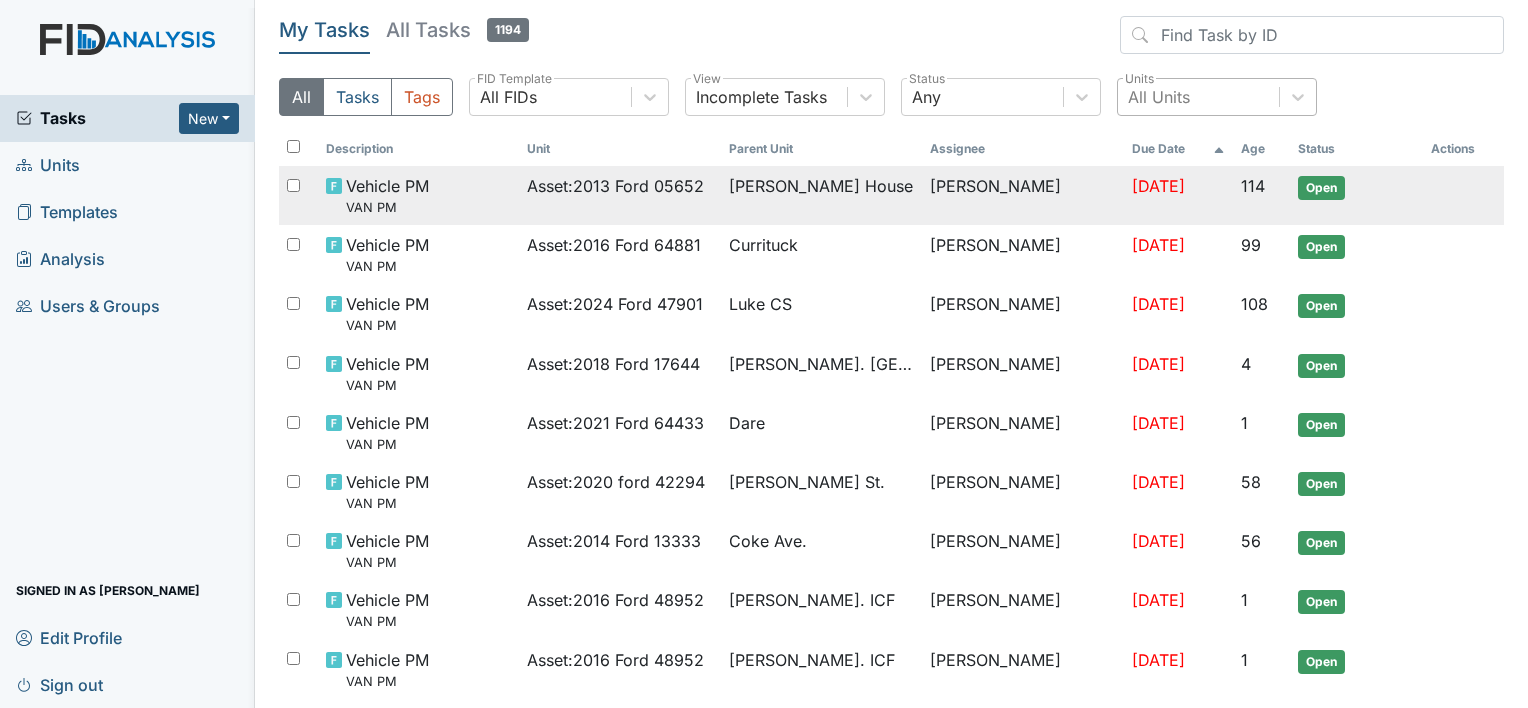 click on "Asset :  2013	Ford	05652" at bounding box center (615, 186) 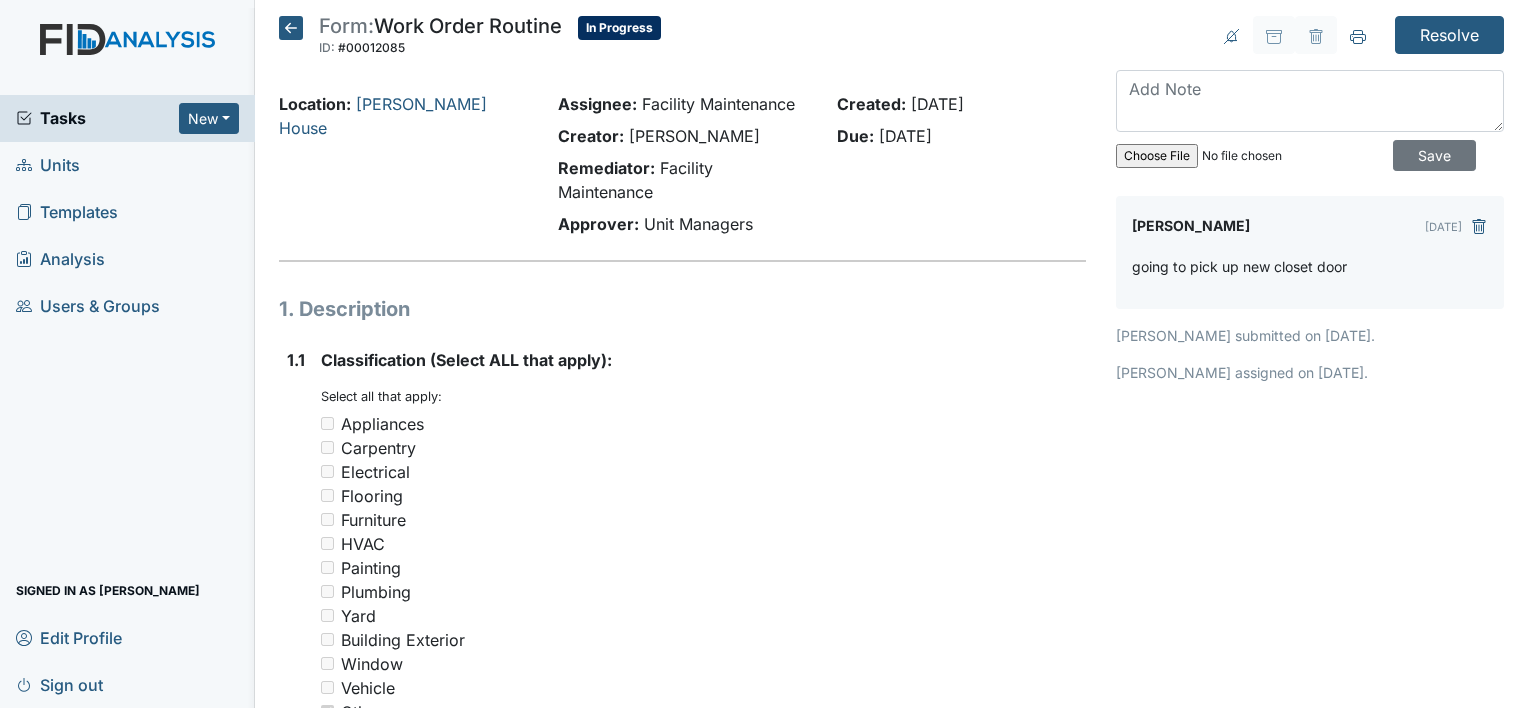scroll, scrollTop: 0, scrollLeft: 0, axis: both 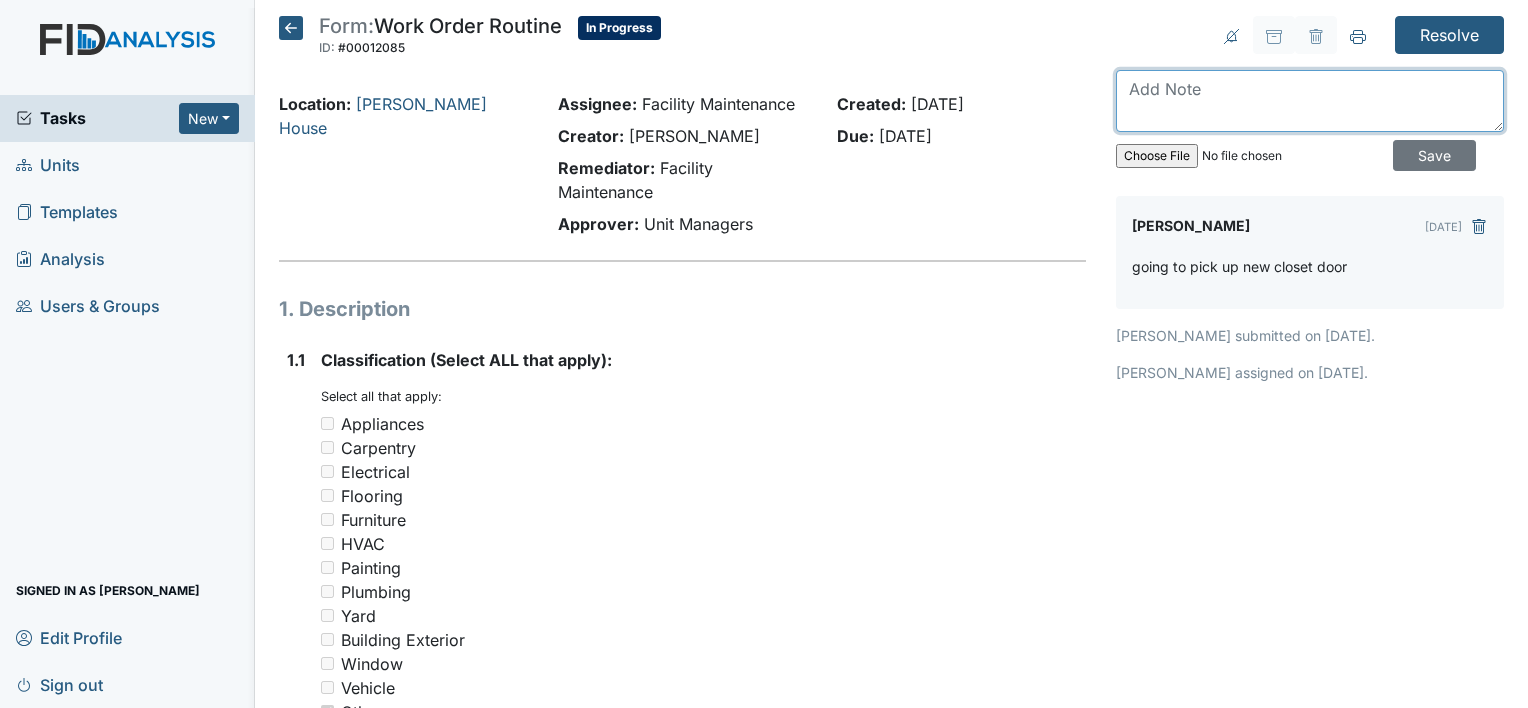 click at bounding box center (1310, 101) 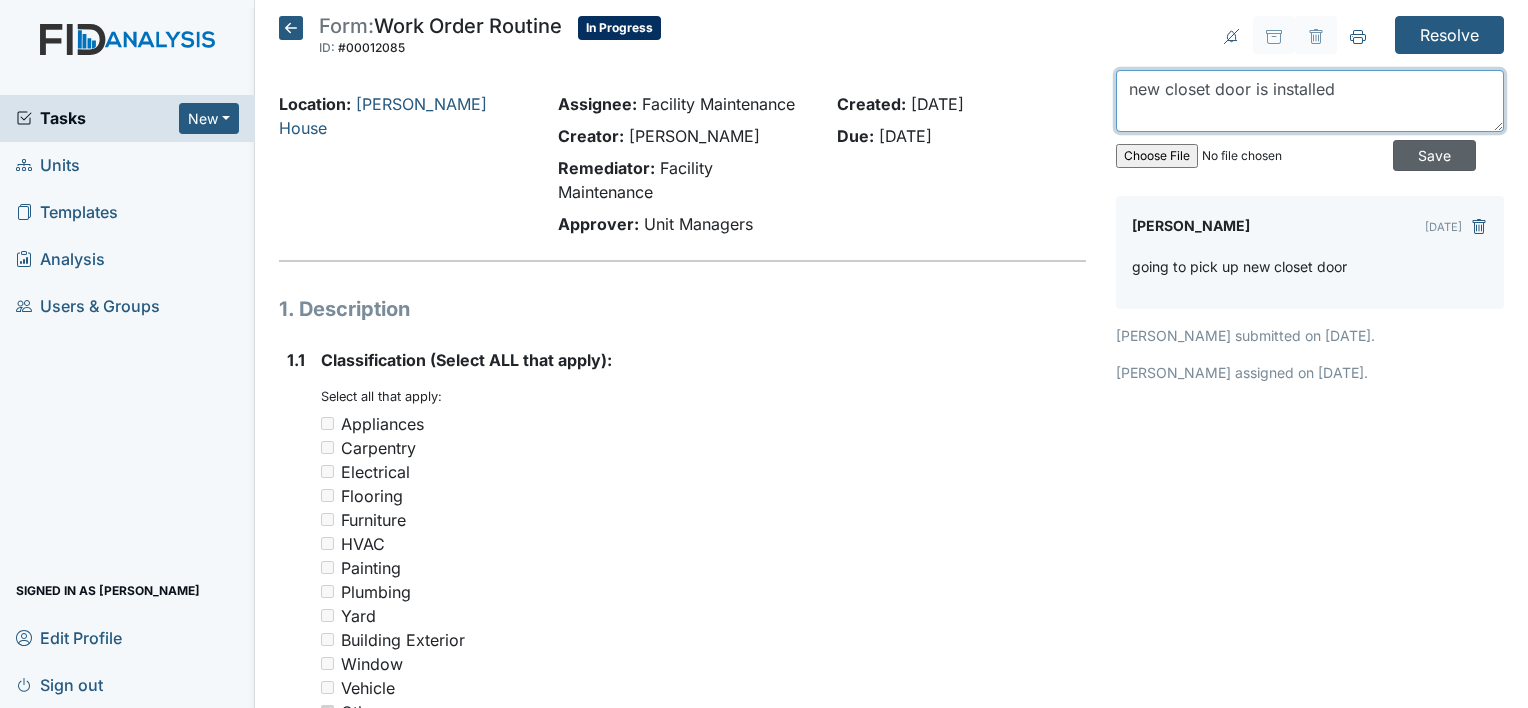 type on "new closet door is installed" 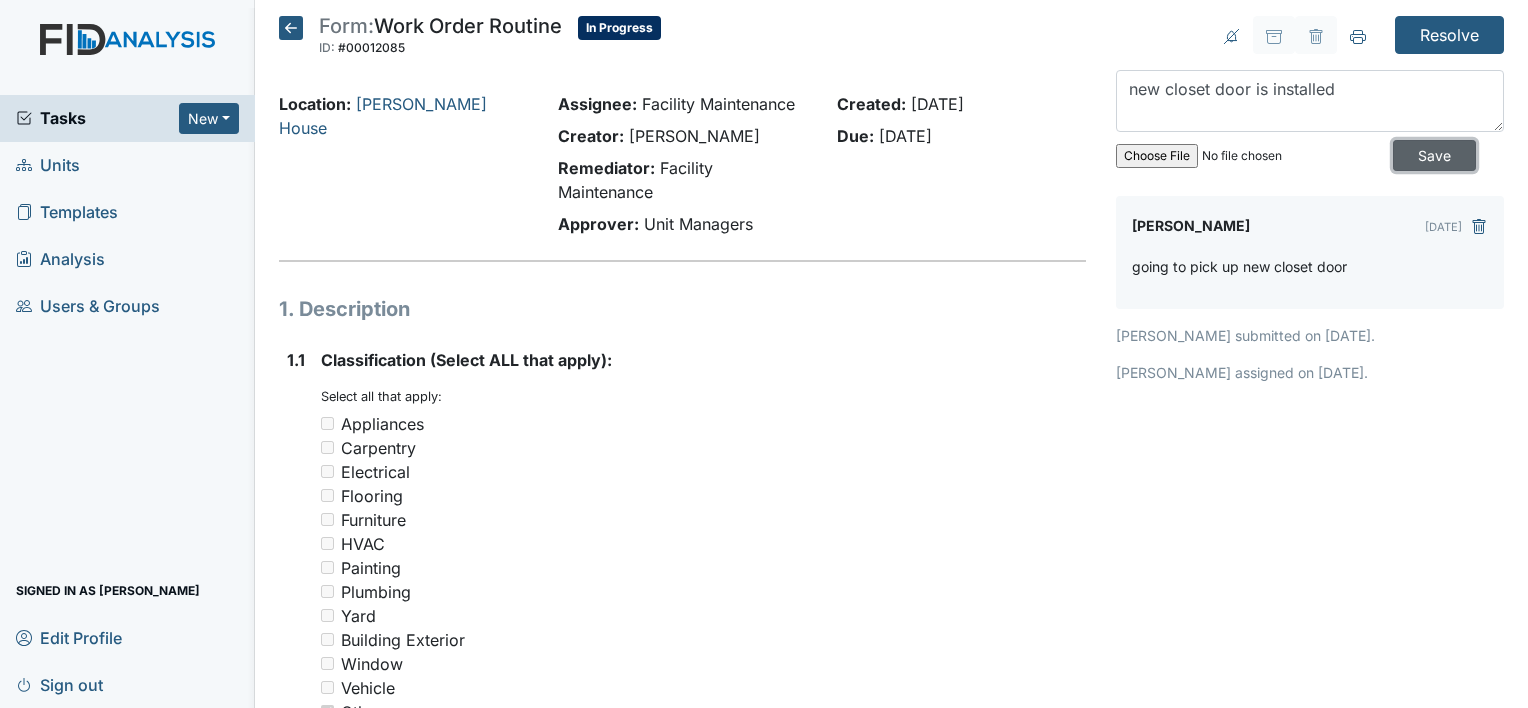 click on "Save" at bounding box center [1434, 155] 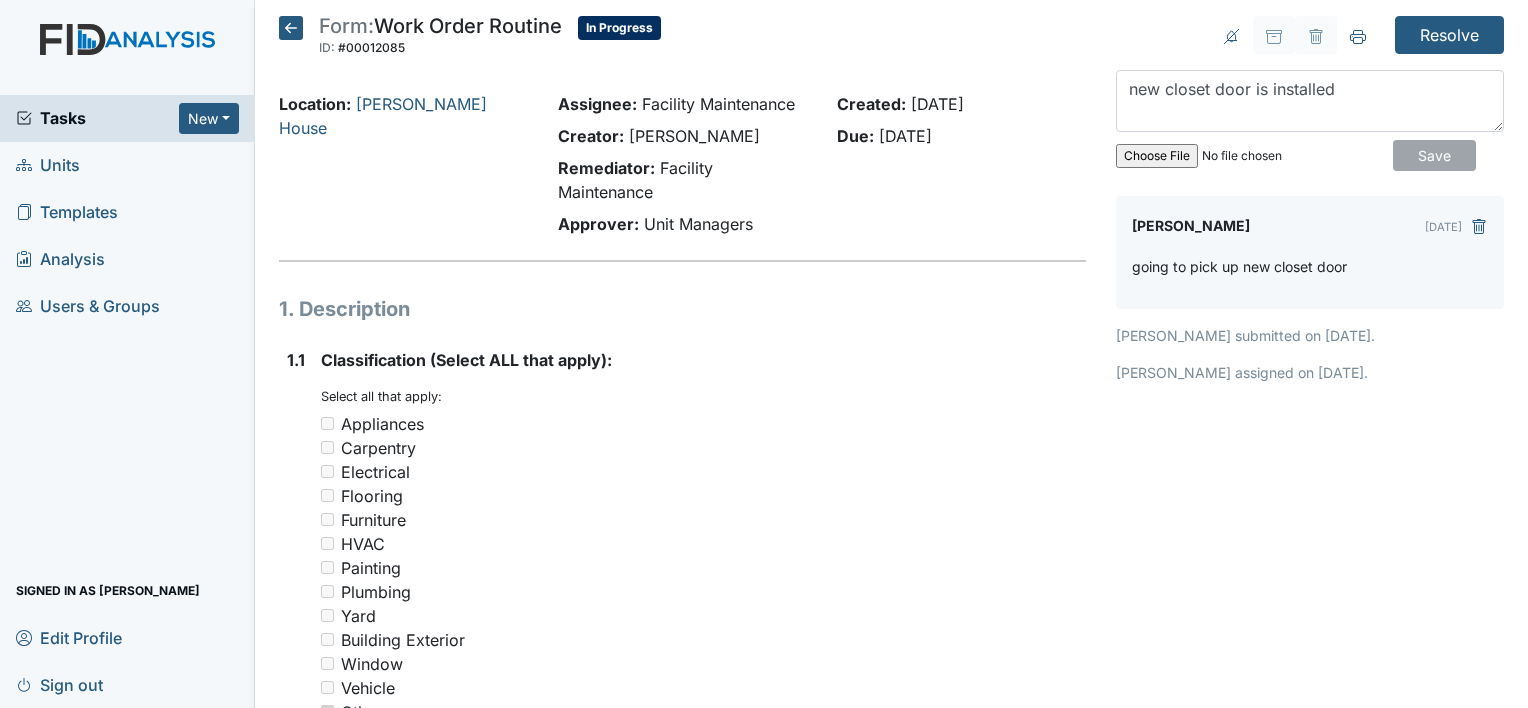 type 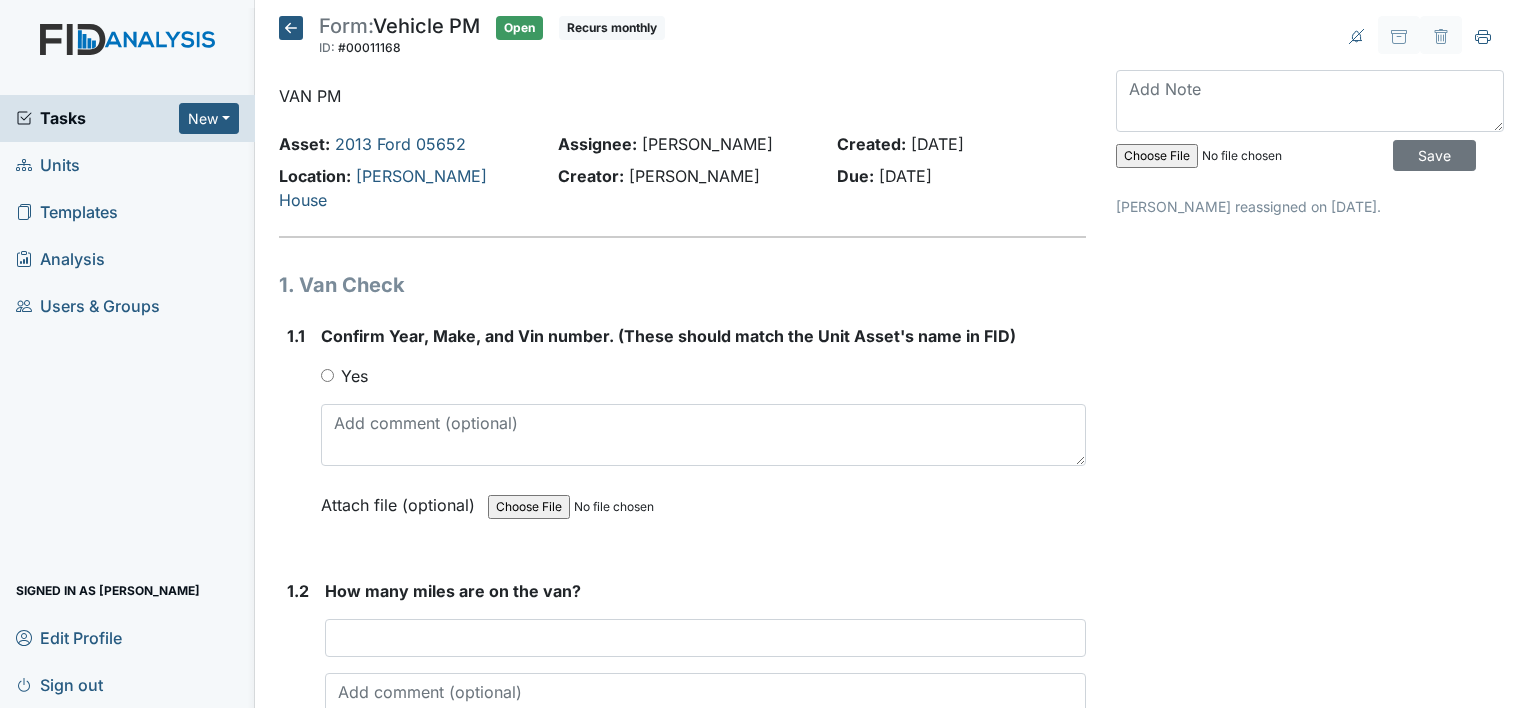 scroll, scrollTop: 0, scrollLeft: 0, axis: both 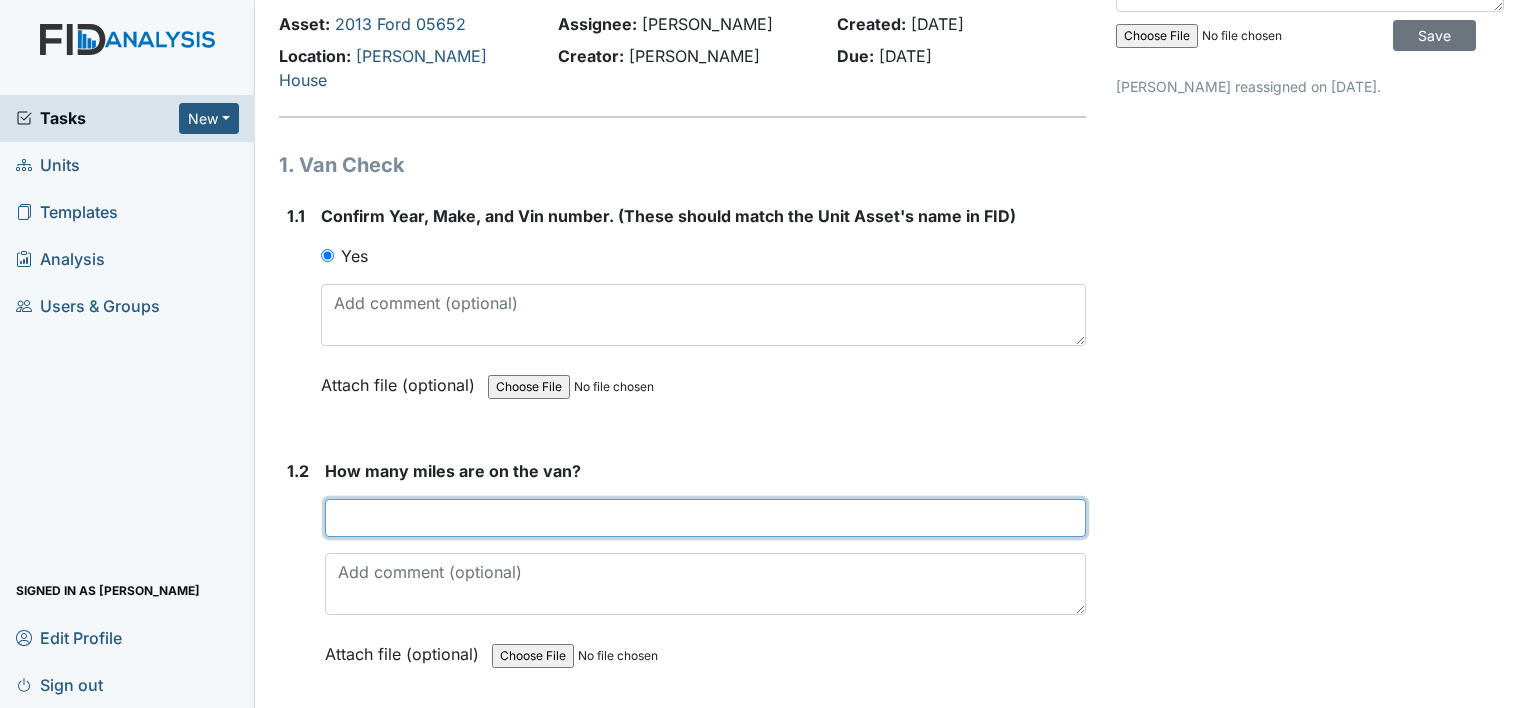click at bounding box center (705, 518) 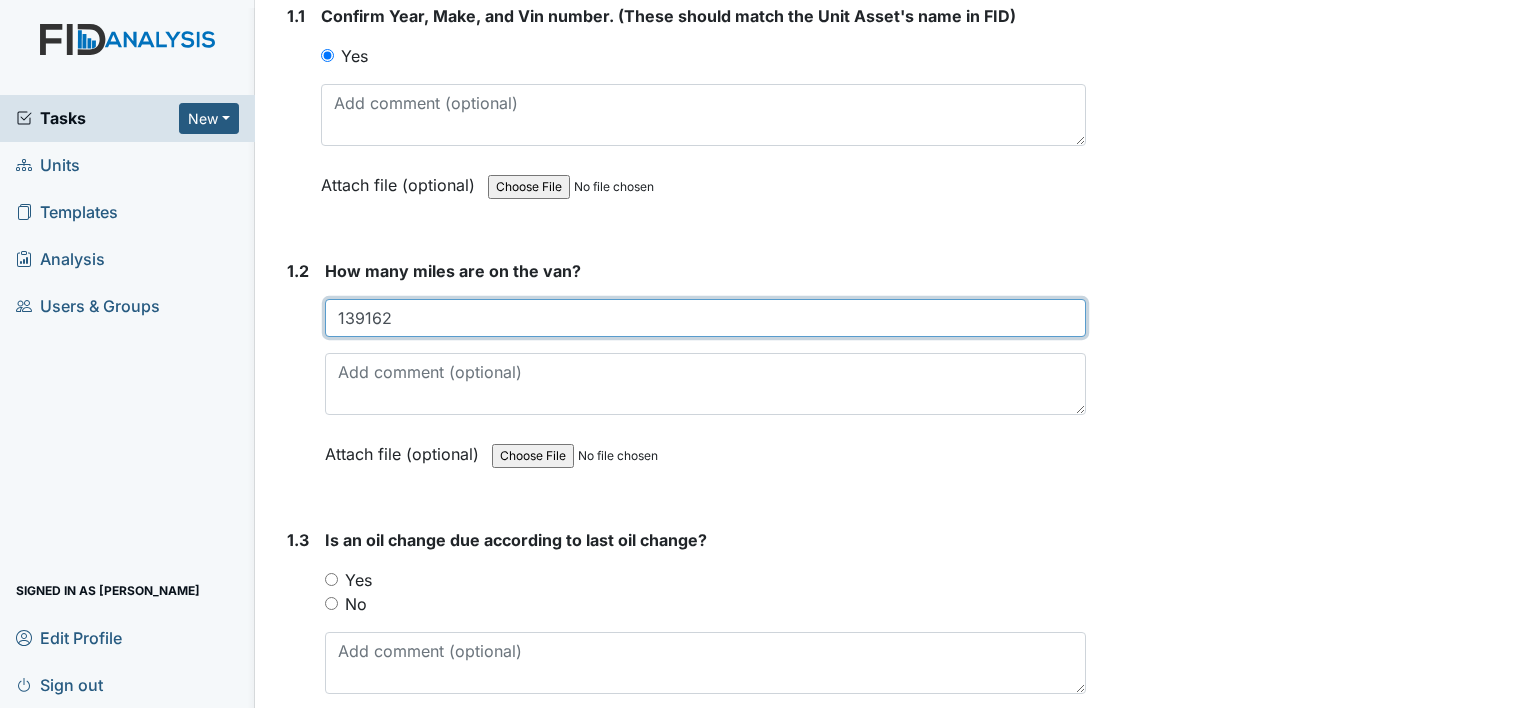 scroll, scrollTop: 360, scrollLeft: 0, axis: vertical 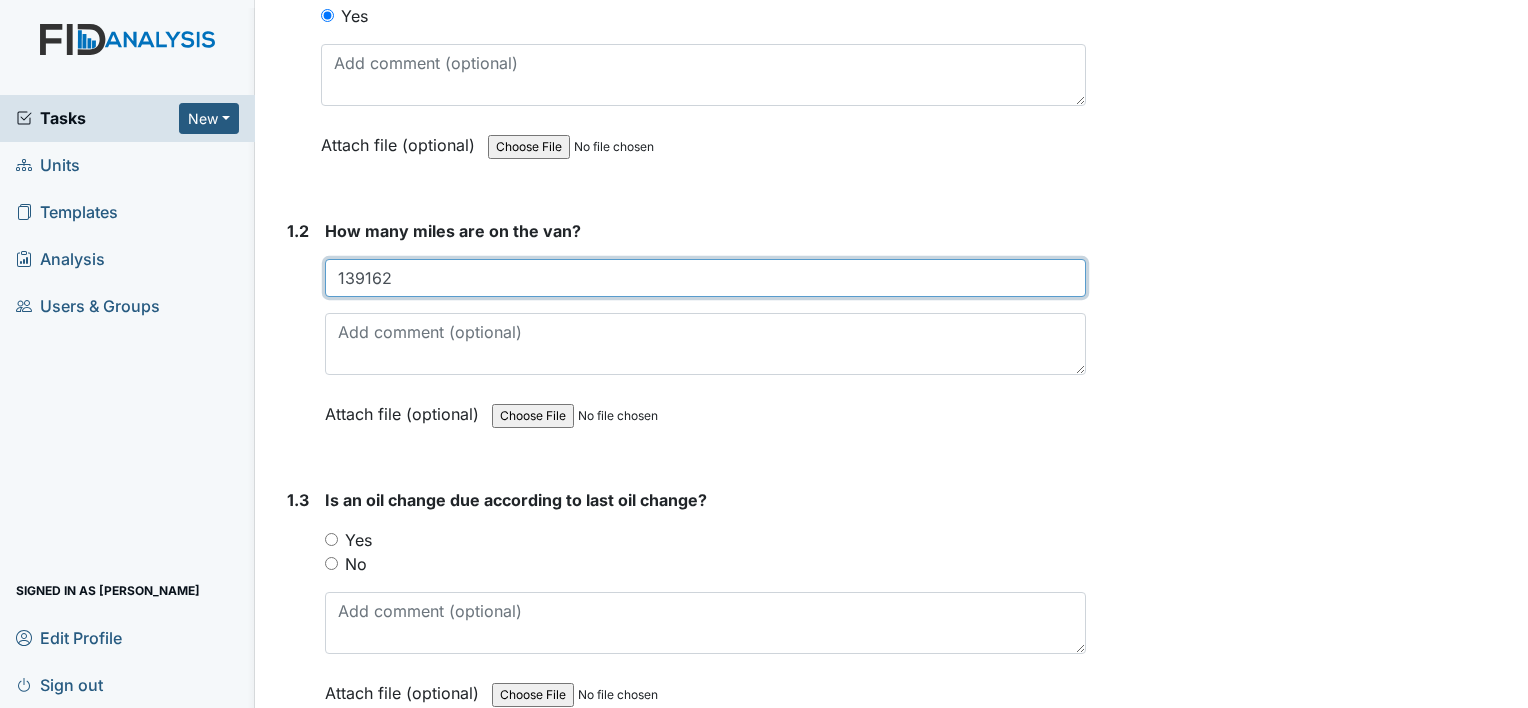 type on "139162" 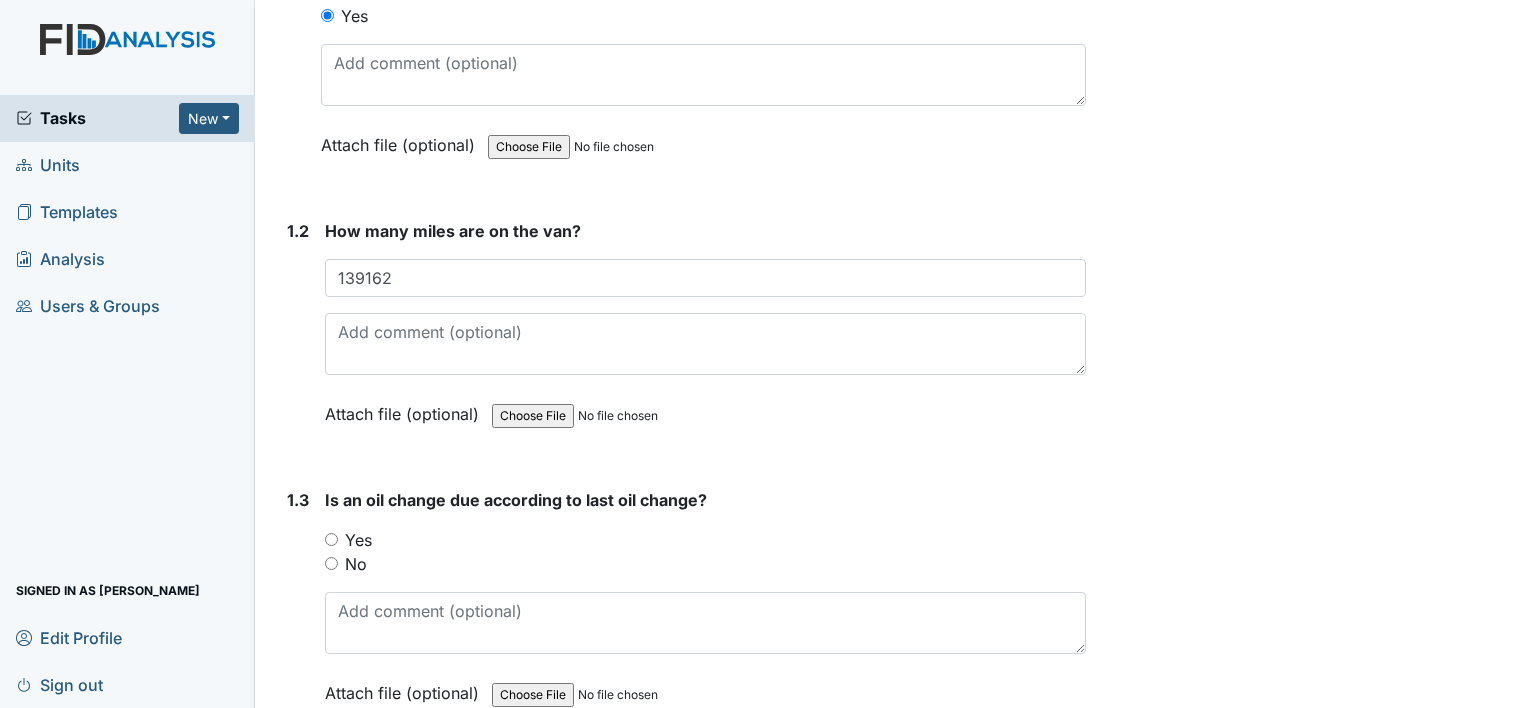 click on "No" at bounding box center (331, 563) 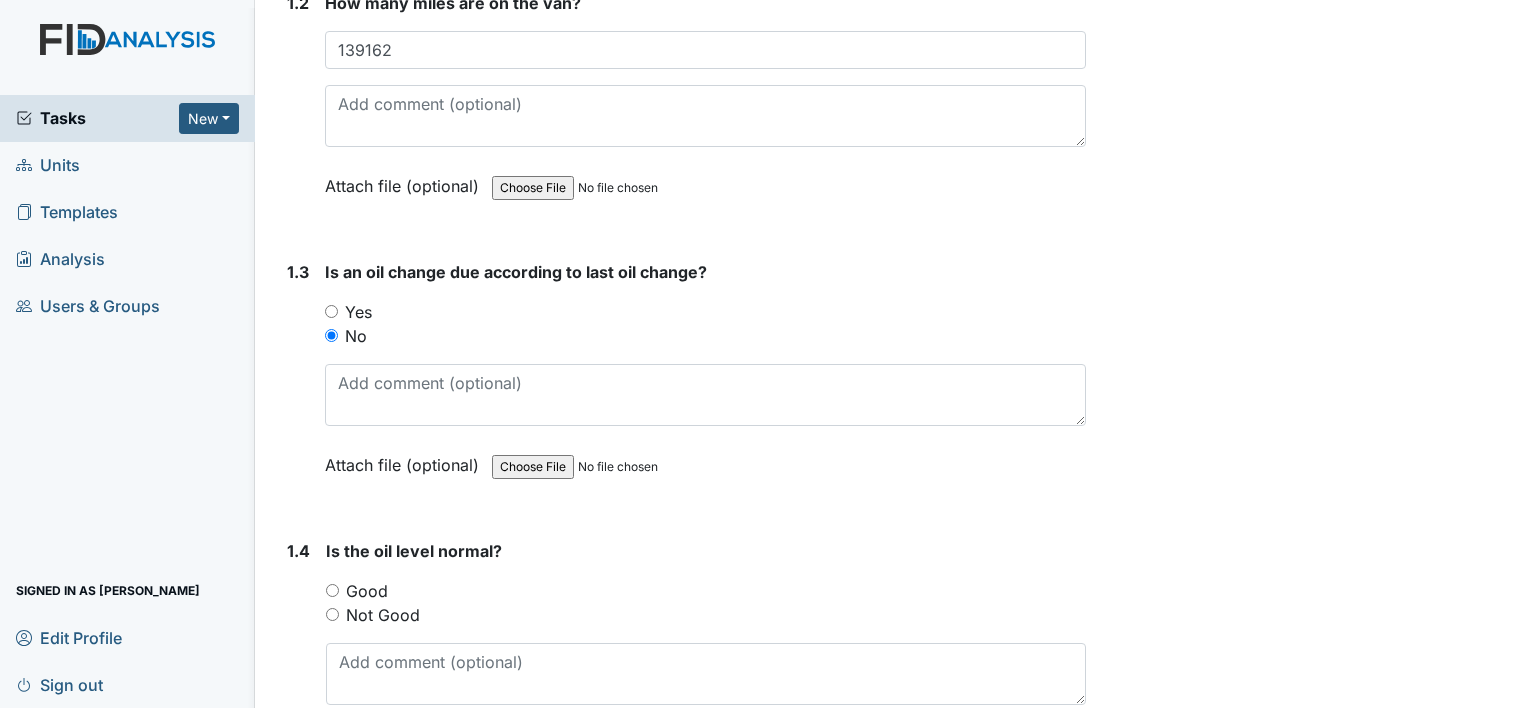 scroll, scrollTop: 600, scrollLeft: 0, axis: vertical 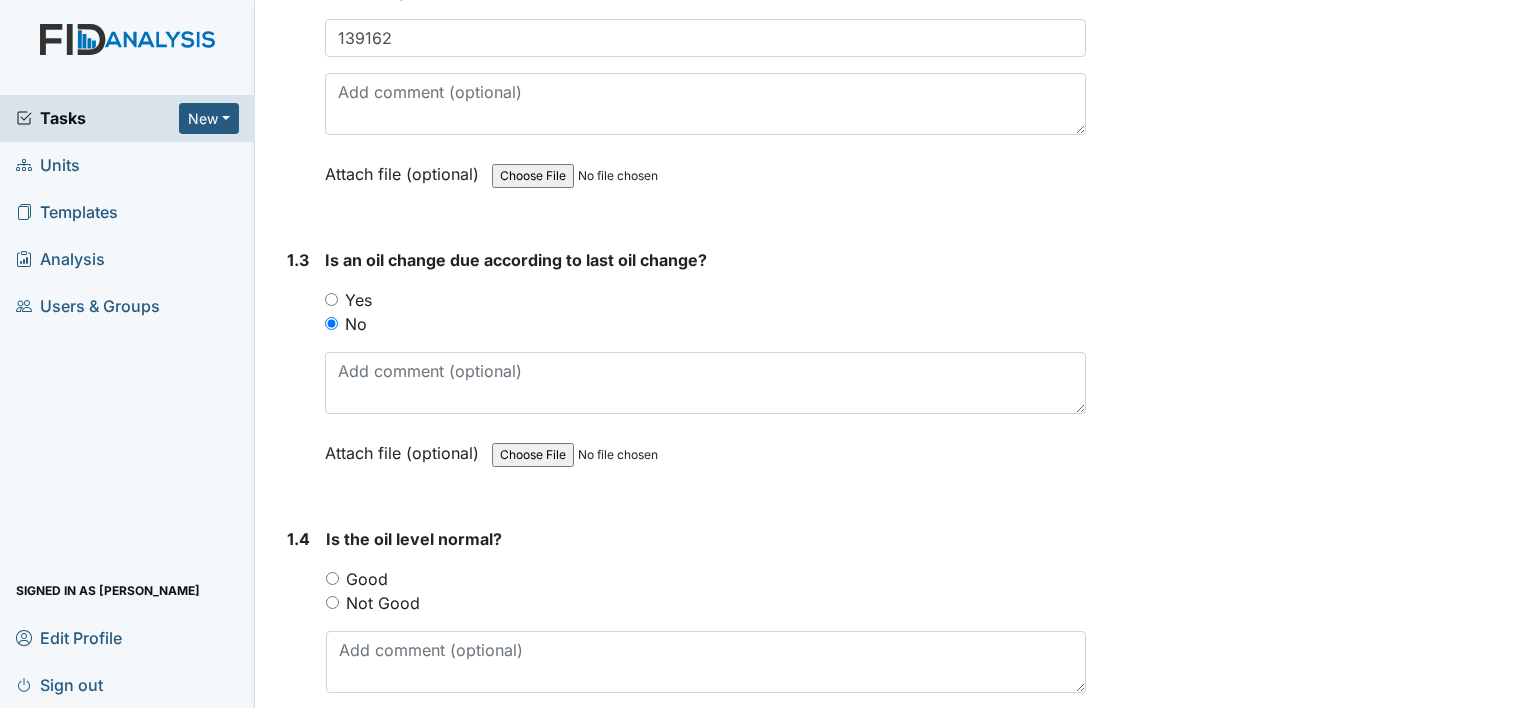 click on "Good" at bounding box center [332, 578] 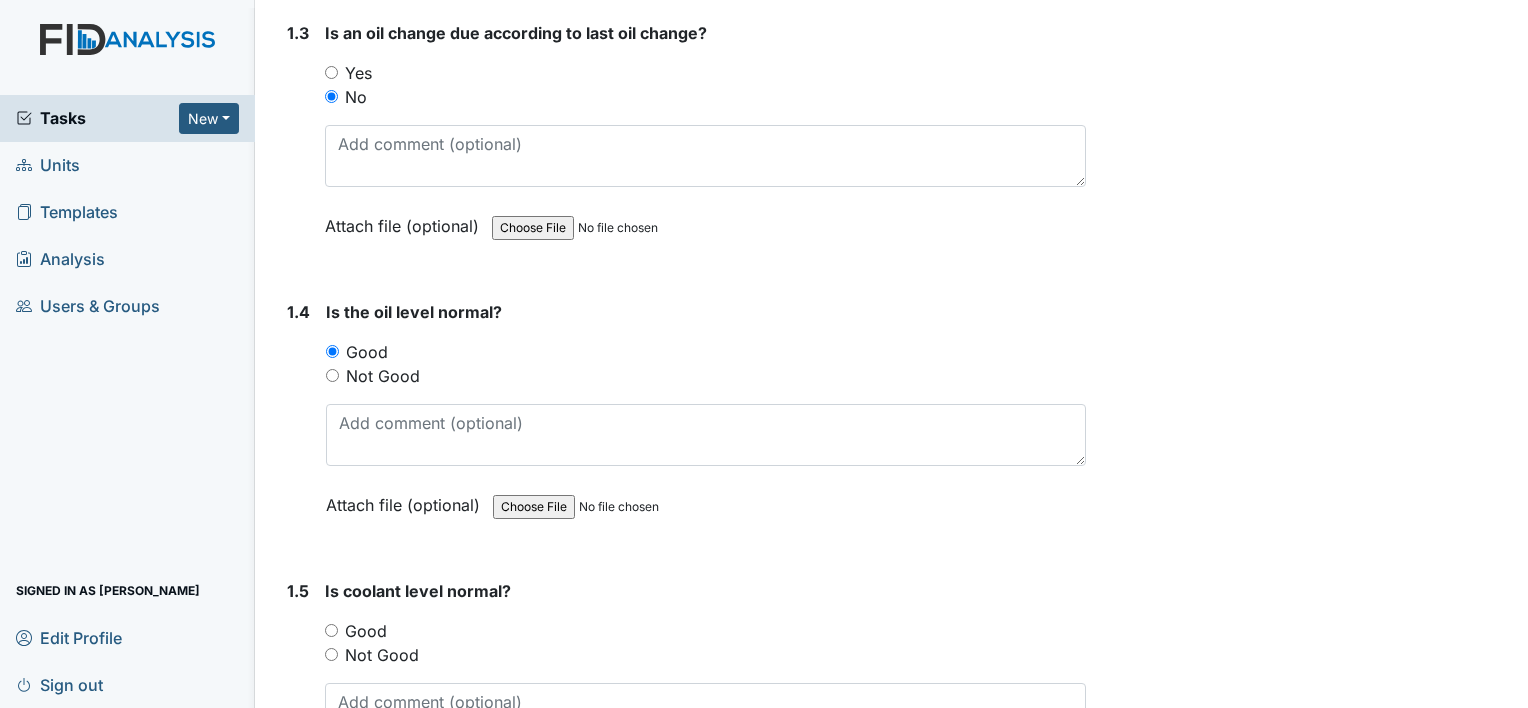 scroll, scrollTop: 840, scrollLeft: 0, axis: vertical 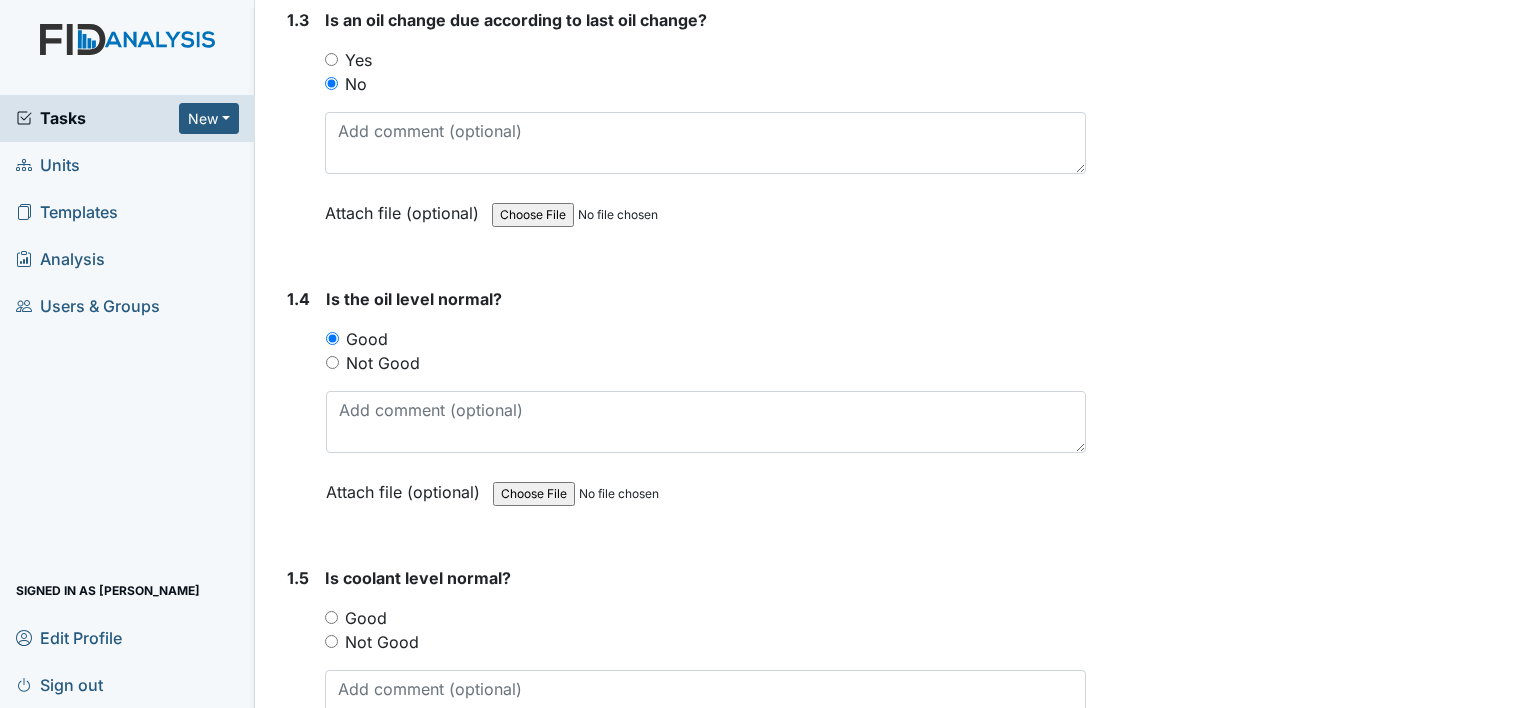 click on "Yes" at bounding box center [705, 60] 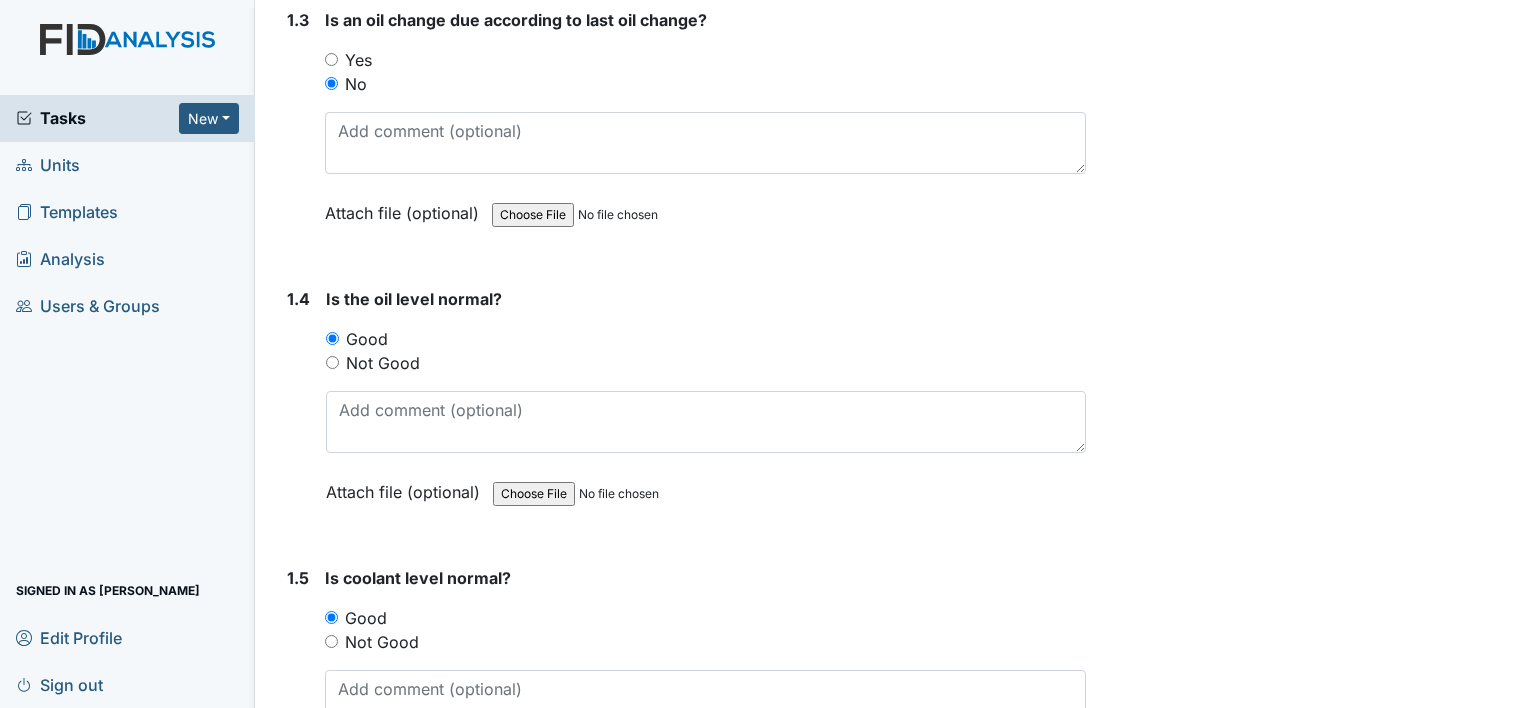 drag, startPoint x: 1514, startPoint y: 694, endPoint x: 1144, endPoint y: 627, distance: 376.01727 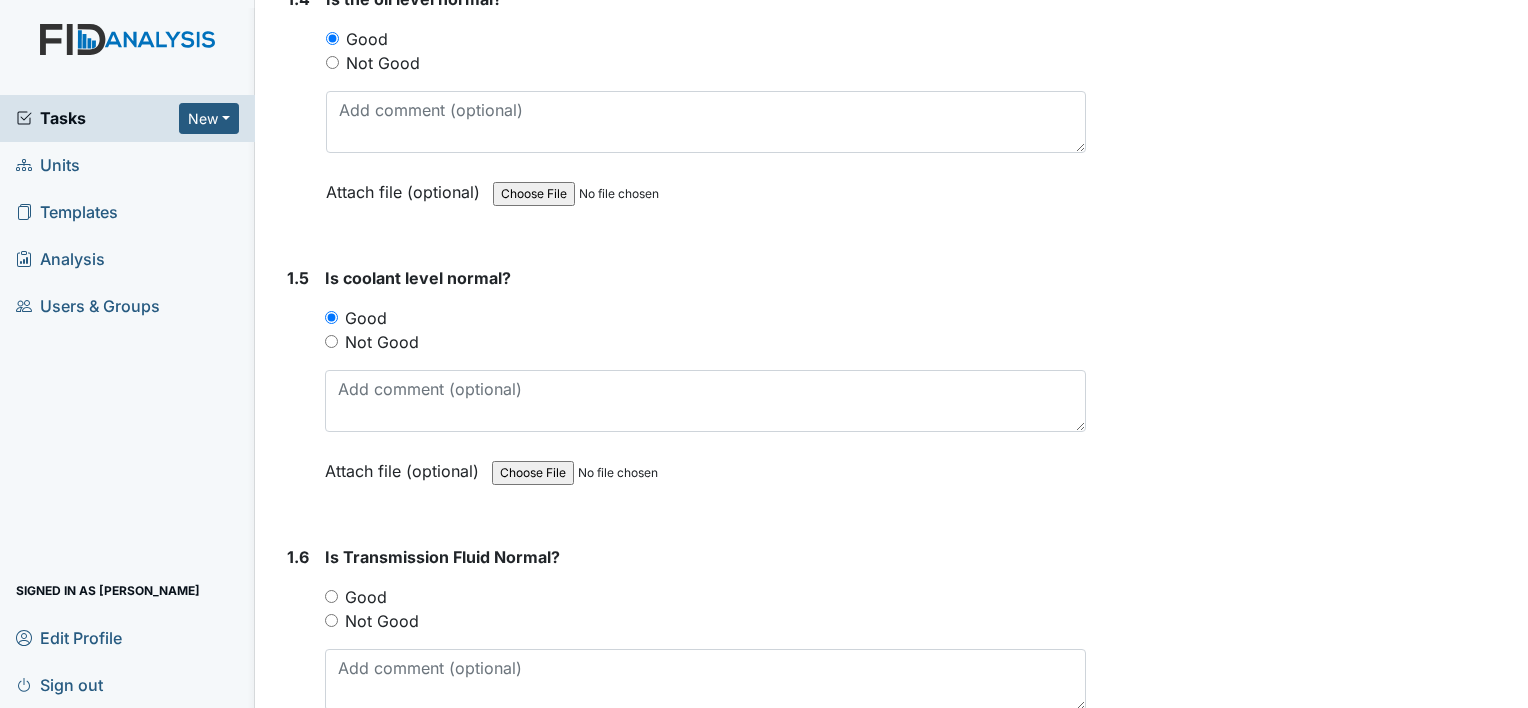 scroll, scrollTop: 1160, scrollLeft: 0, axis: vertical 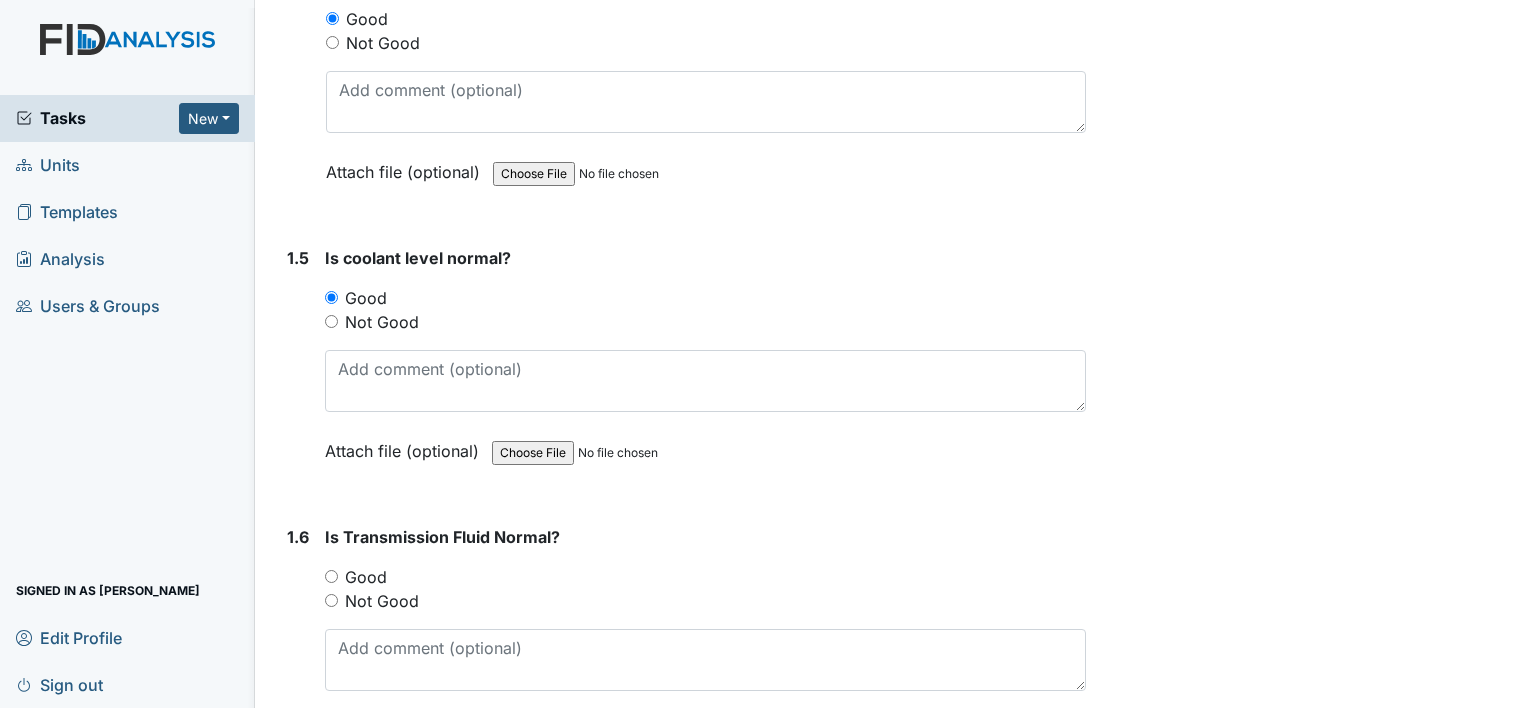 click on "Good" at bounding box center [331, 576] 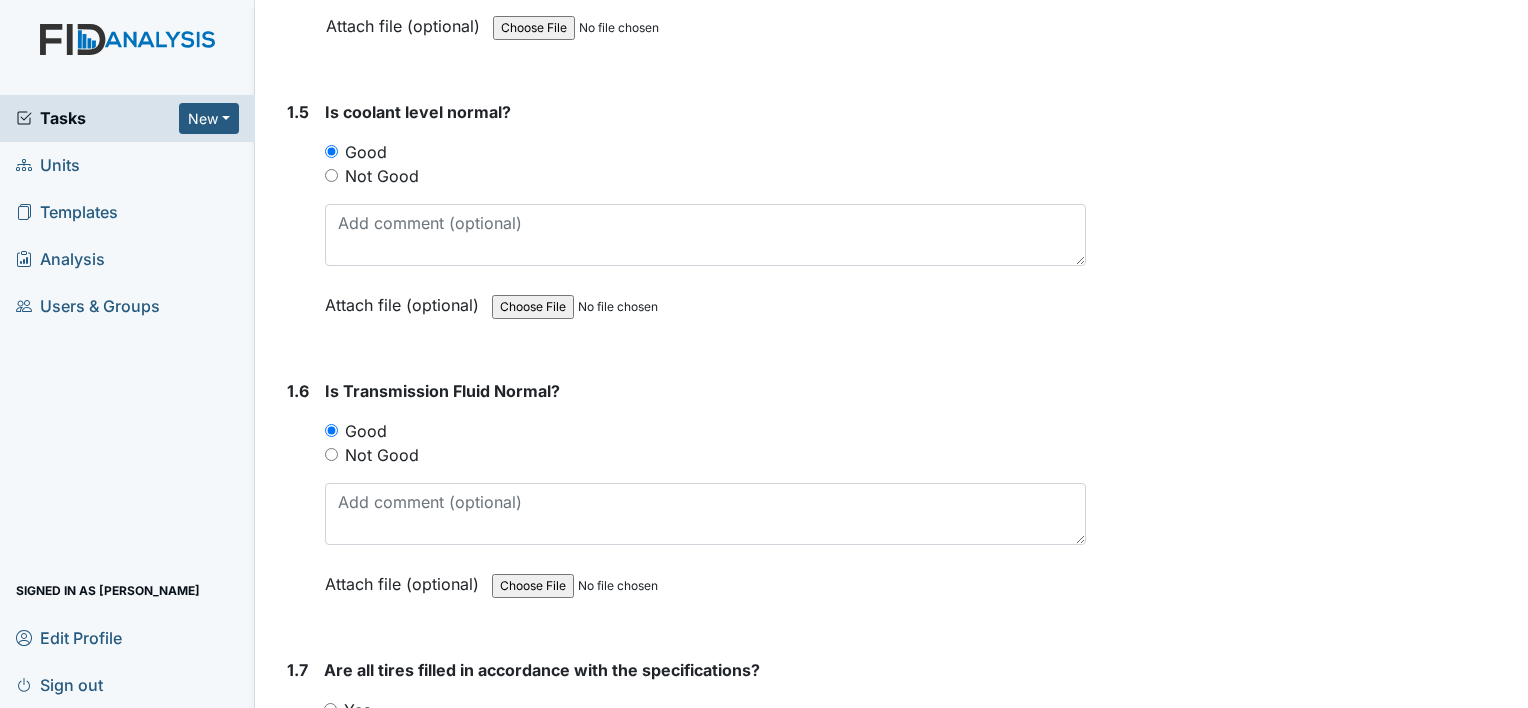 scroll, scrollTop: 1346, scrollLeft: 0, axis: vertical 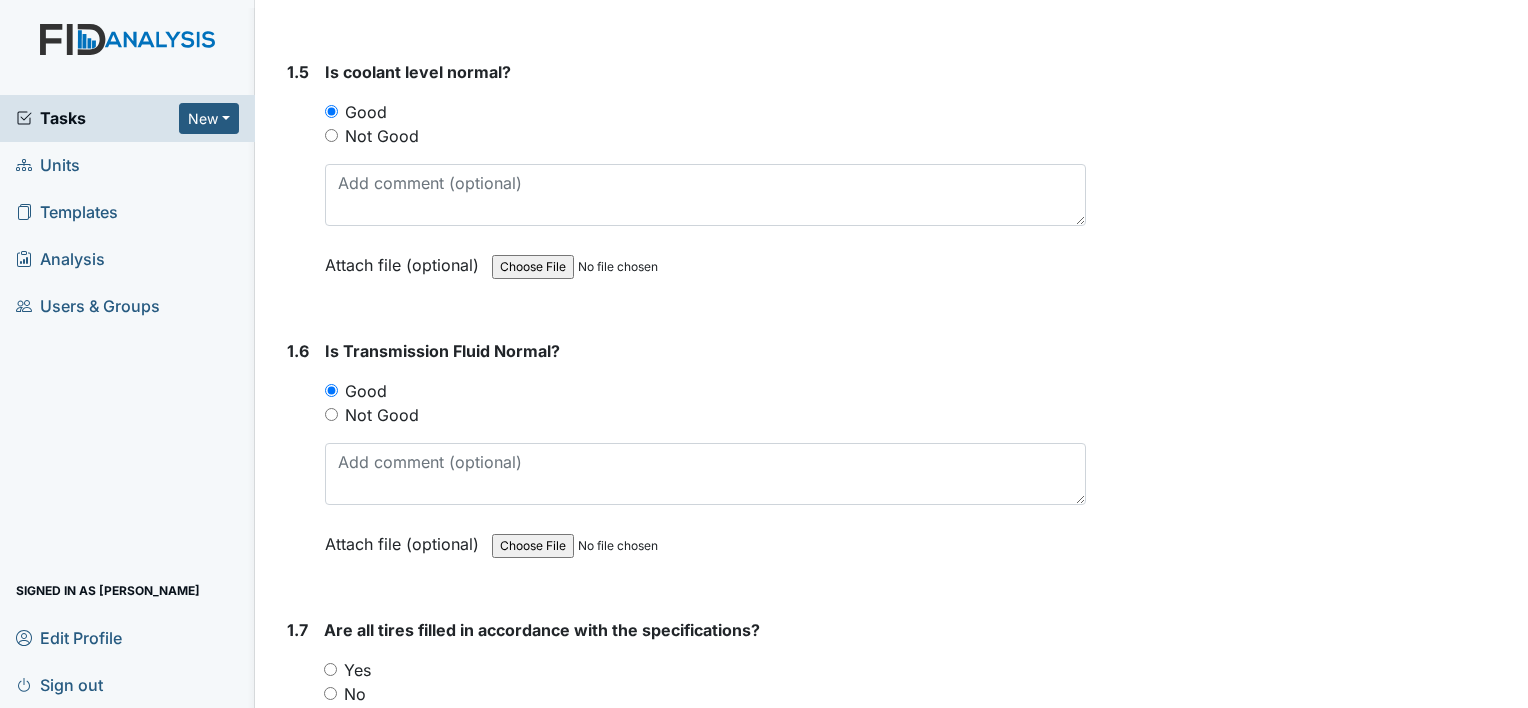 click on "Yes" at bounding box center [330, 669] 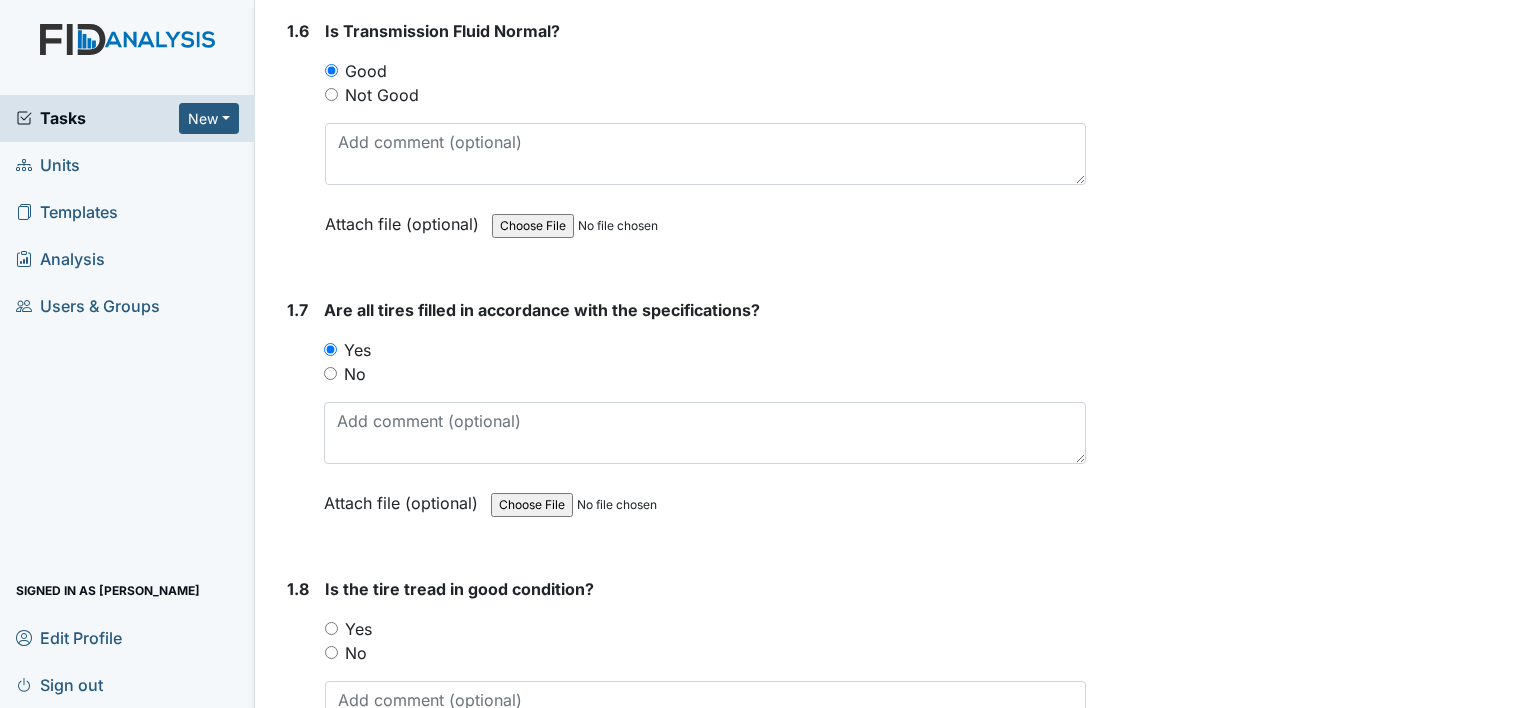 scroll, scrollTop: 1706, scrollLeft: 0, axis: vertical 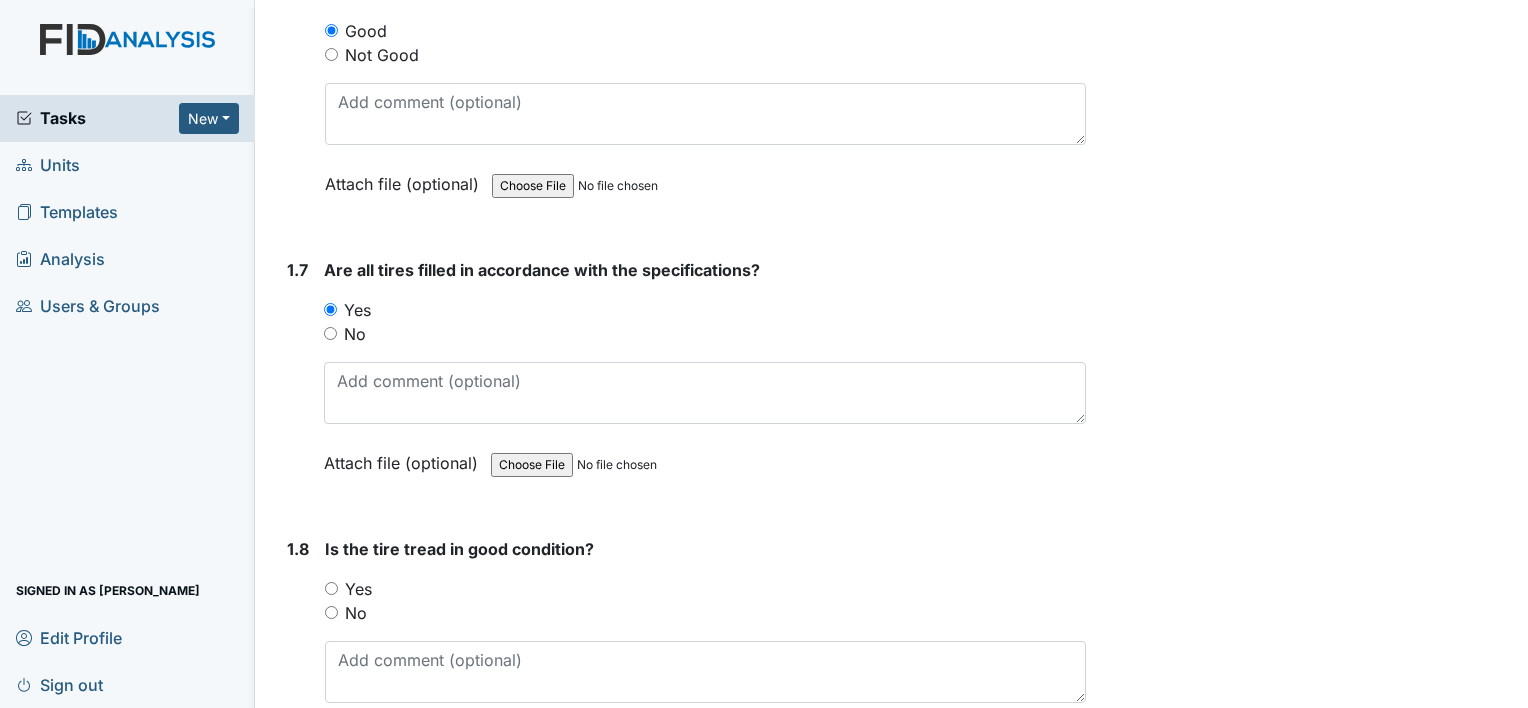 click on "Yes" at bounding box center [331, 588] 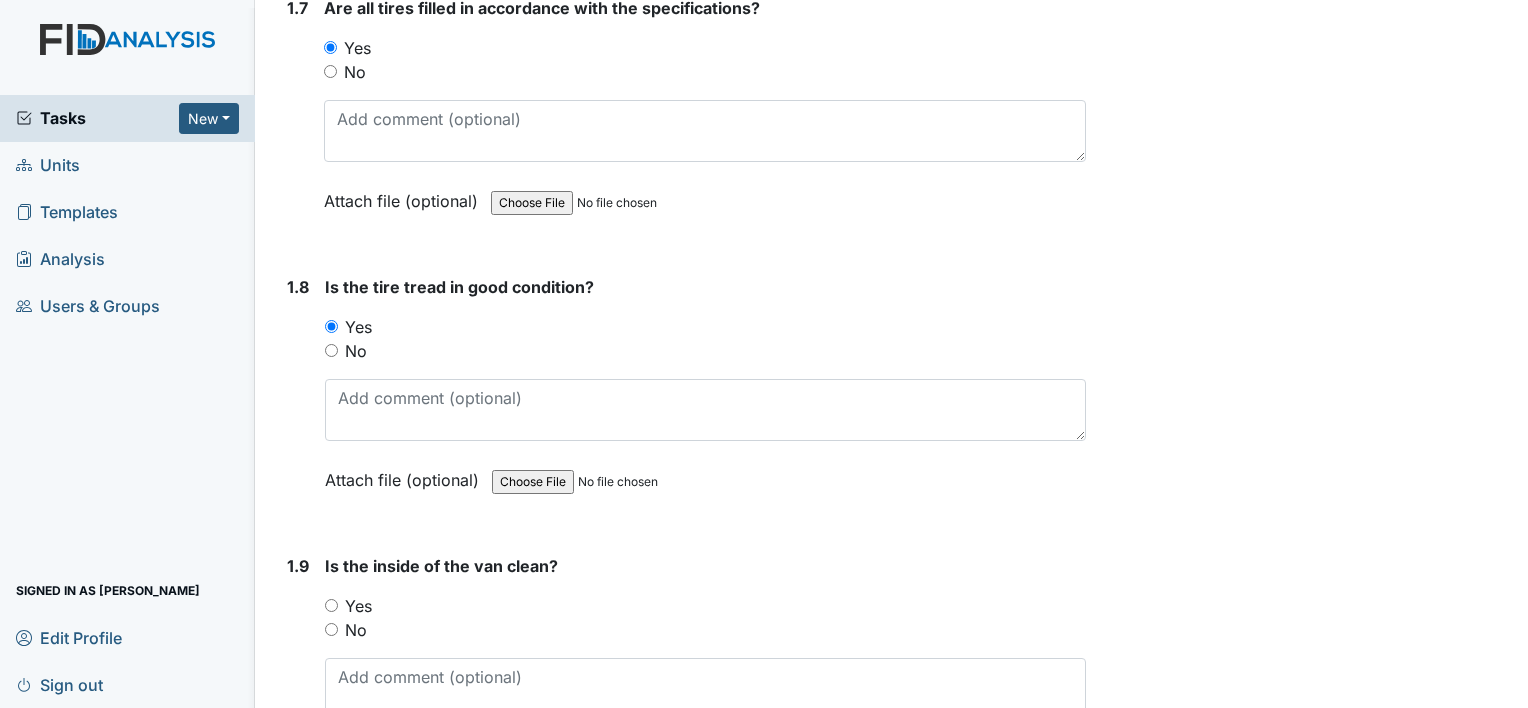scroll, scrollTop: 1986, scrollLeft: 0, axis: vertical 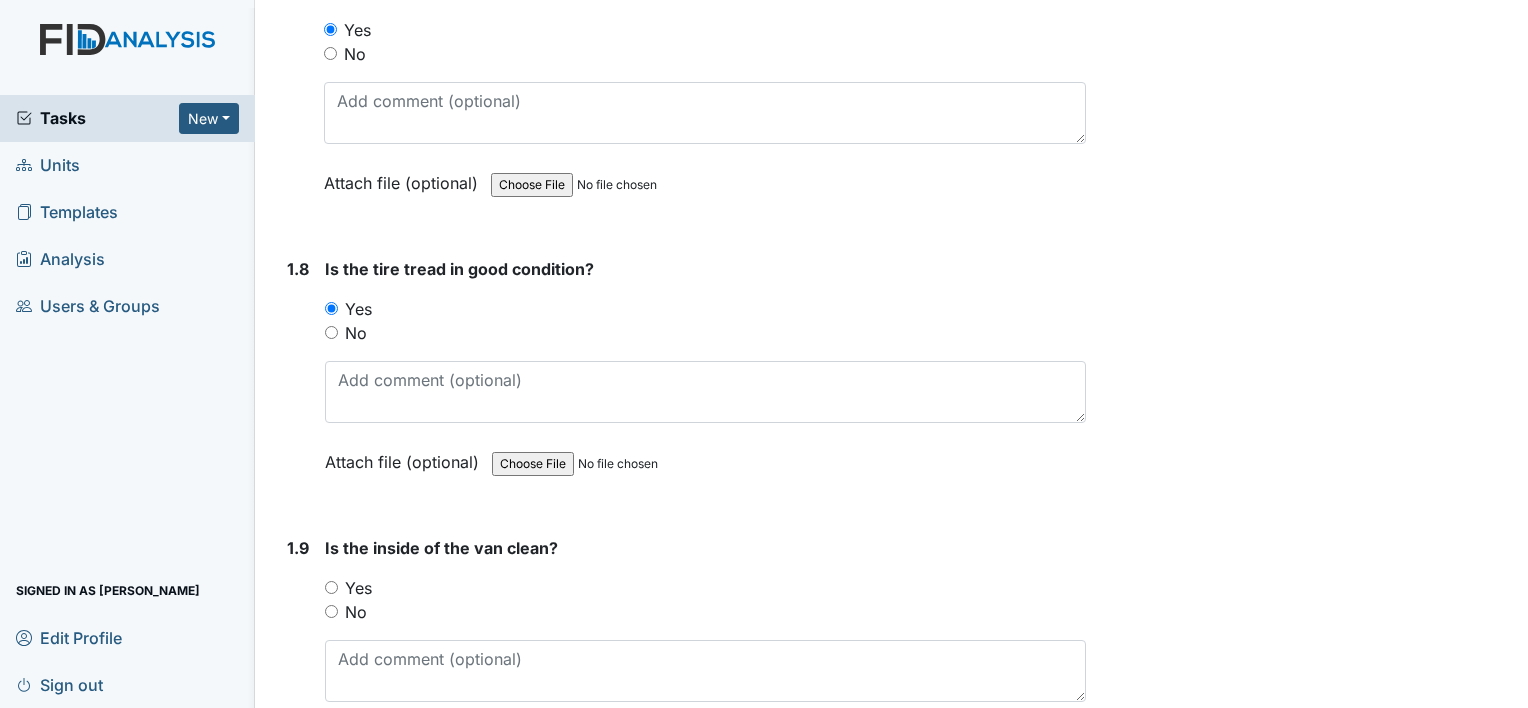 click on "Yes" at bounding box center [331, 587] 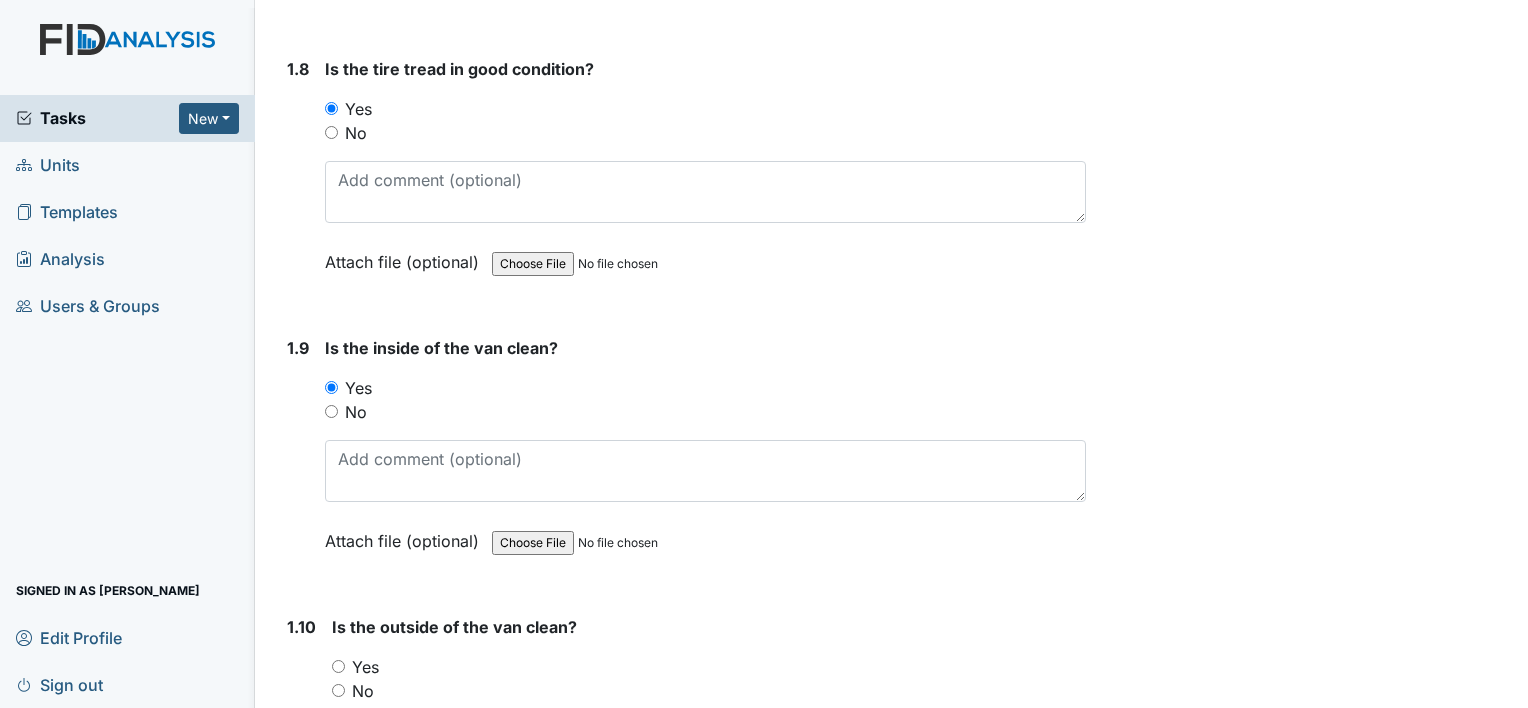 scroll, scrollTop: 2226, scrollLeft: 0, axis: vertical 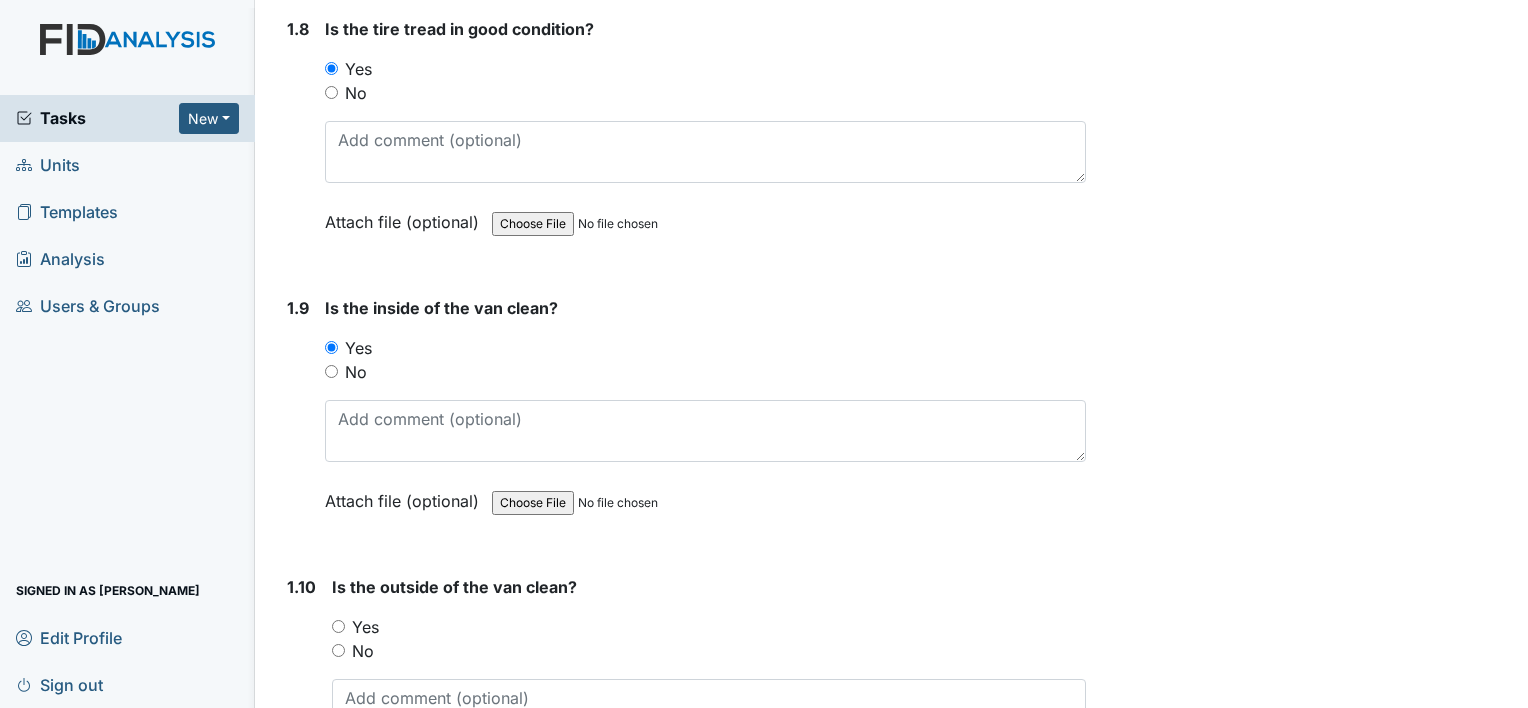 click on "Yes" at bounding box center [338, 626] 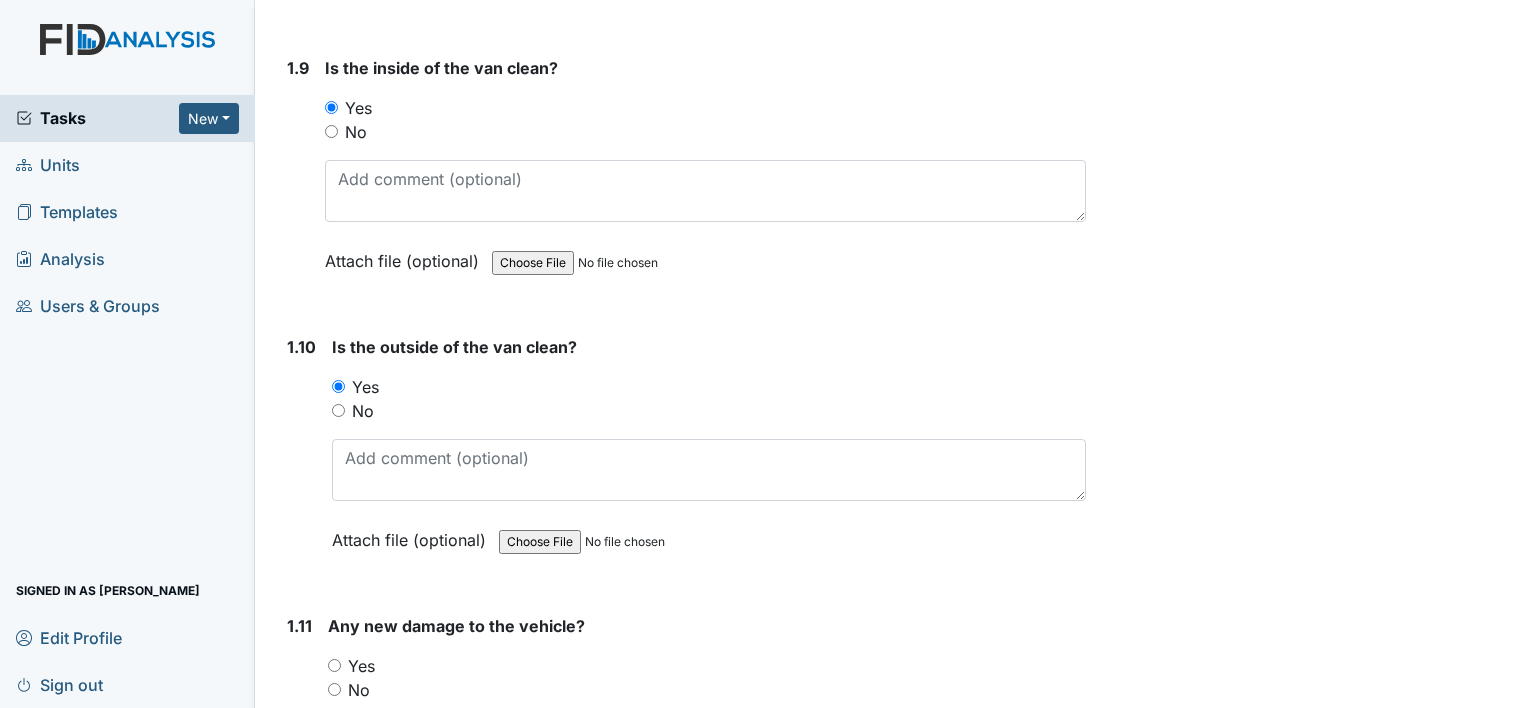 scroll, scrollTop: 2506, scrollLeft: 0, axis: vertical 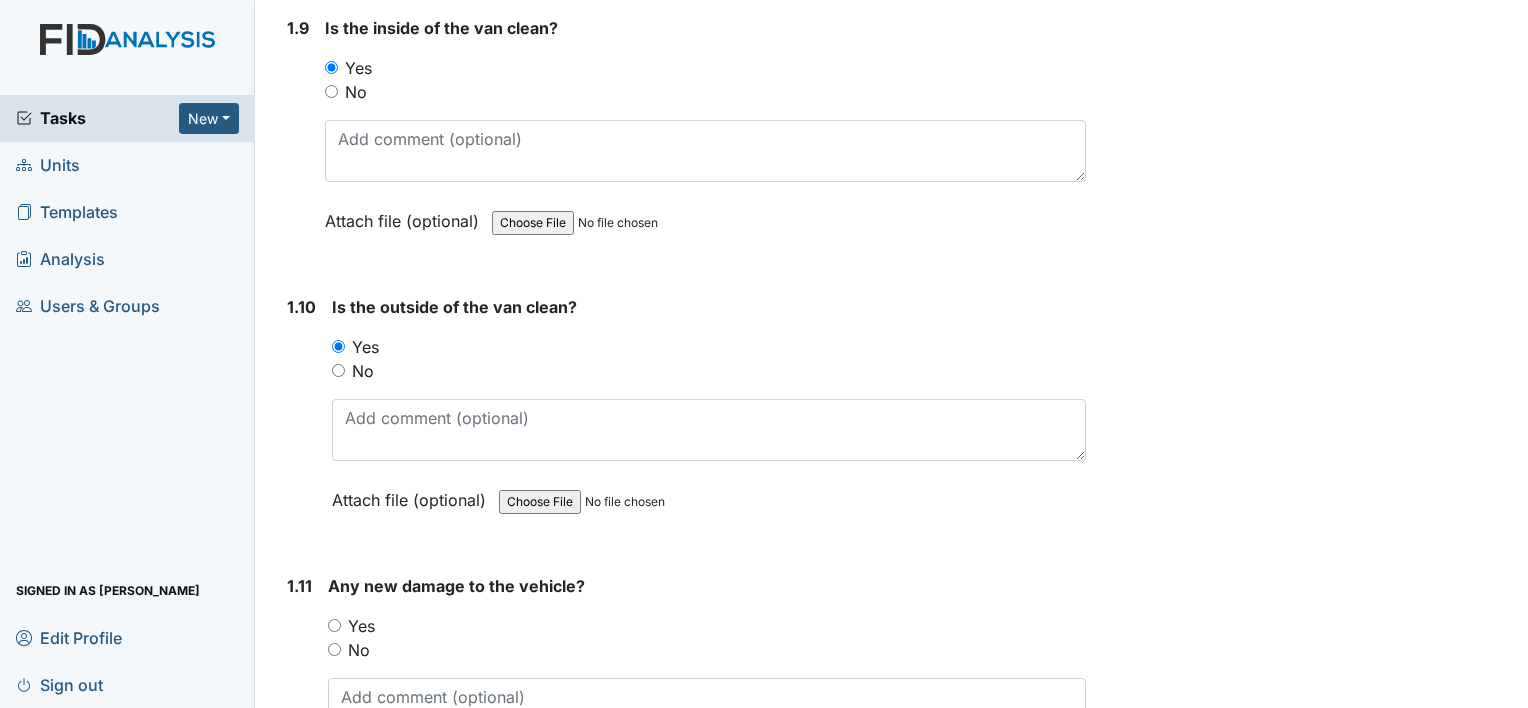 click on "No" at bounding box center [334, 649] 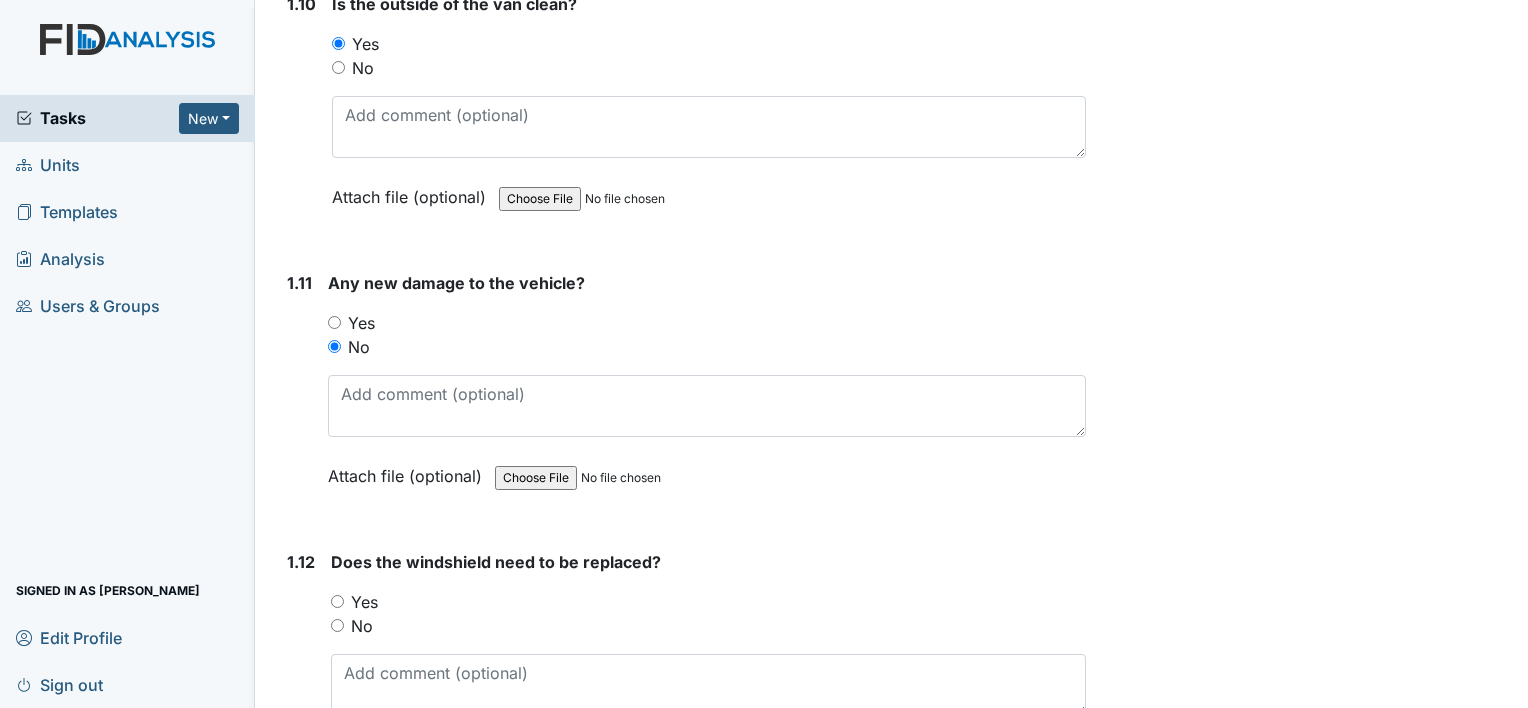 scroll, scrollTop: 2826, scrollLeft: 0, axis: vertical 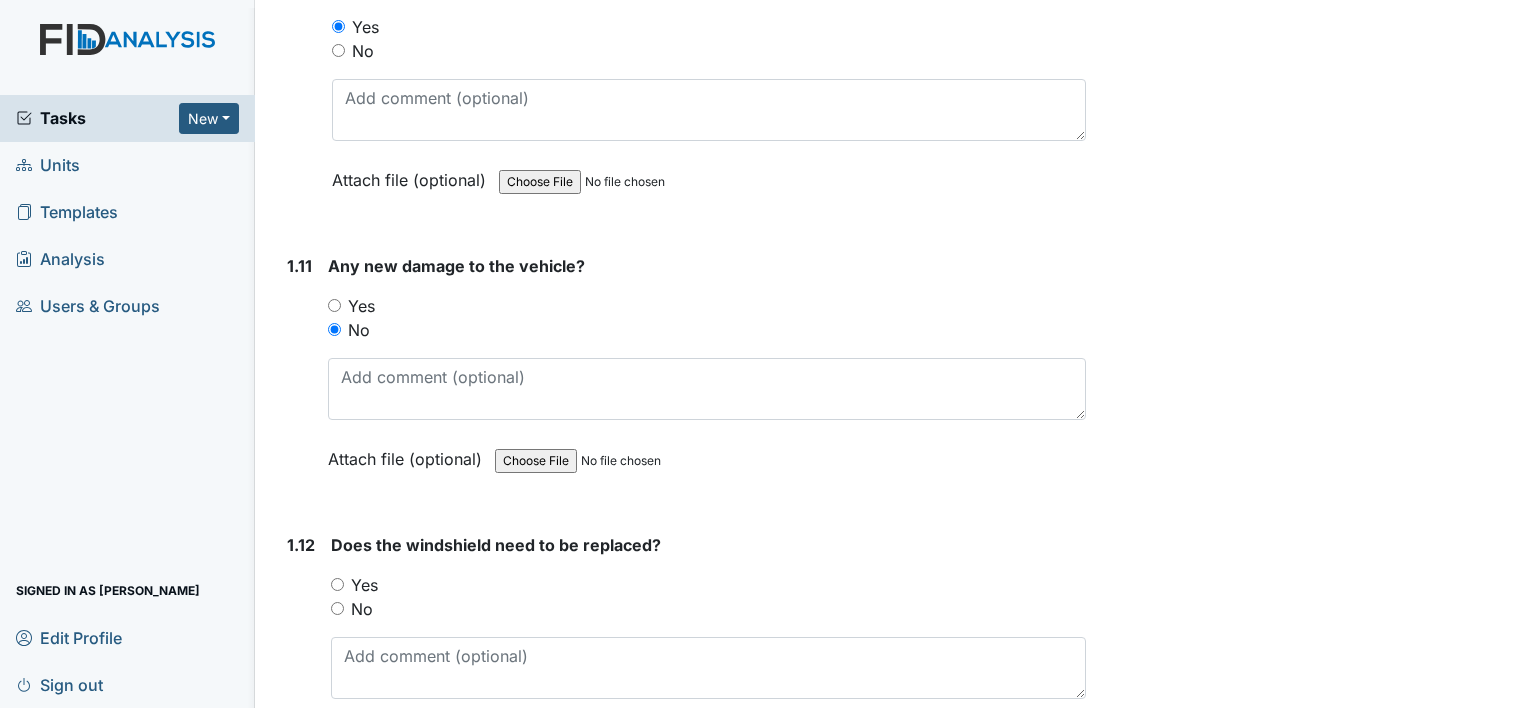 click on "Yes" at bounding box center [337, 584] 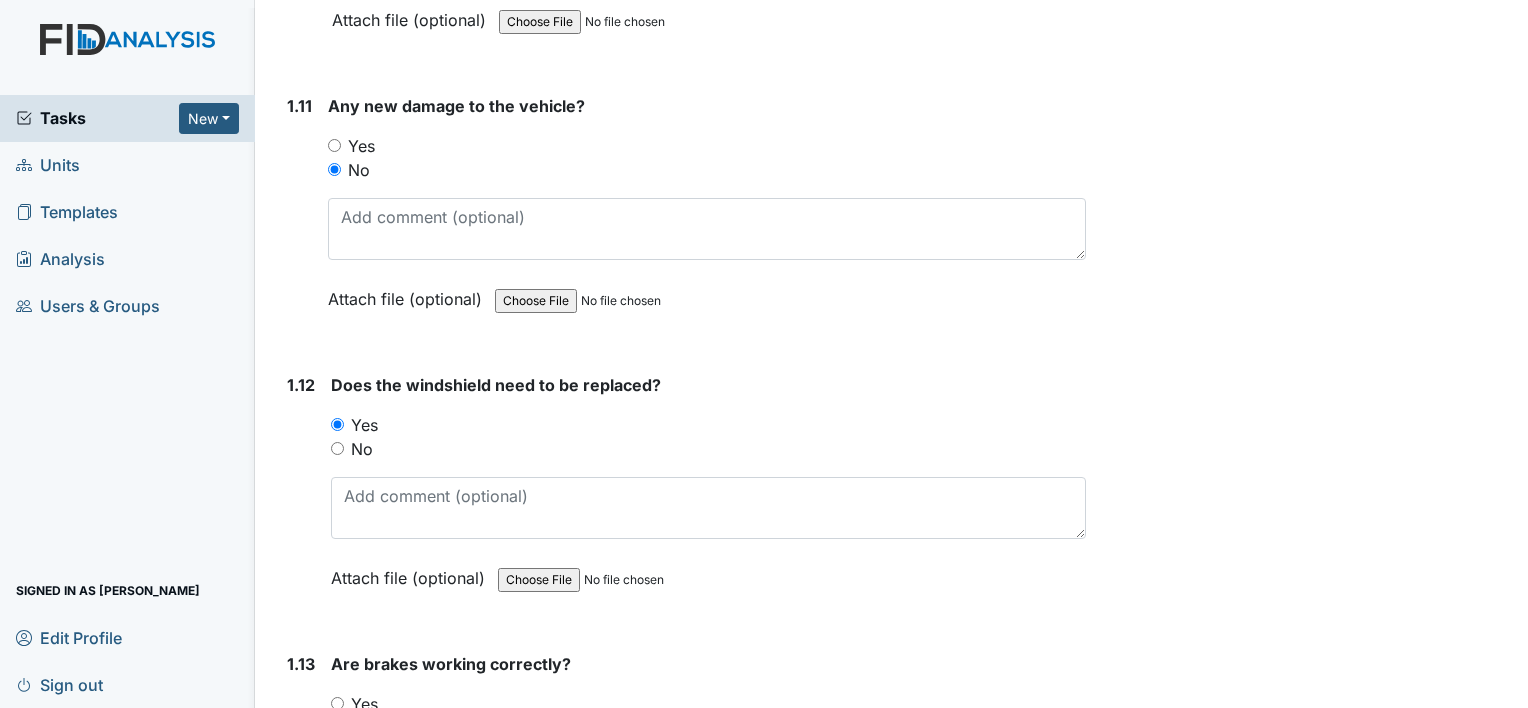 scroll, scrollTop: 3026, scrollLeft: 0, axis: vertical 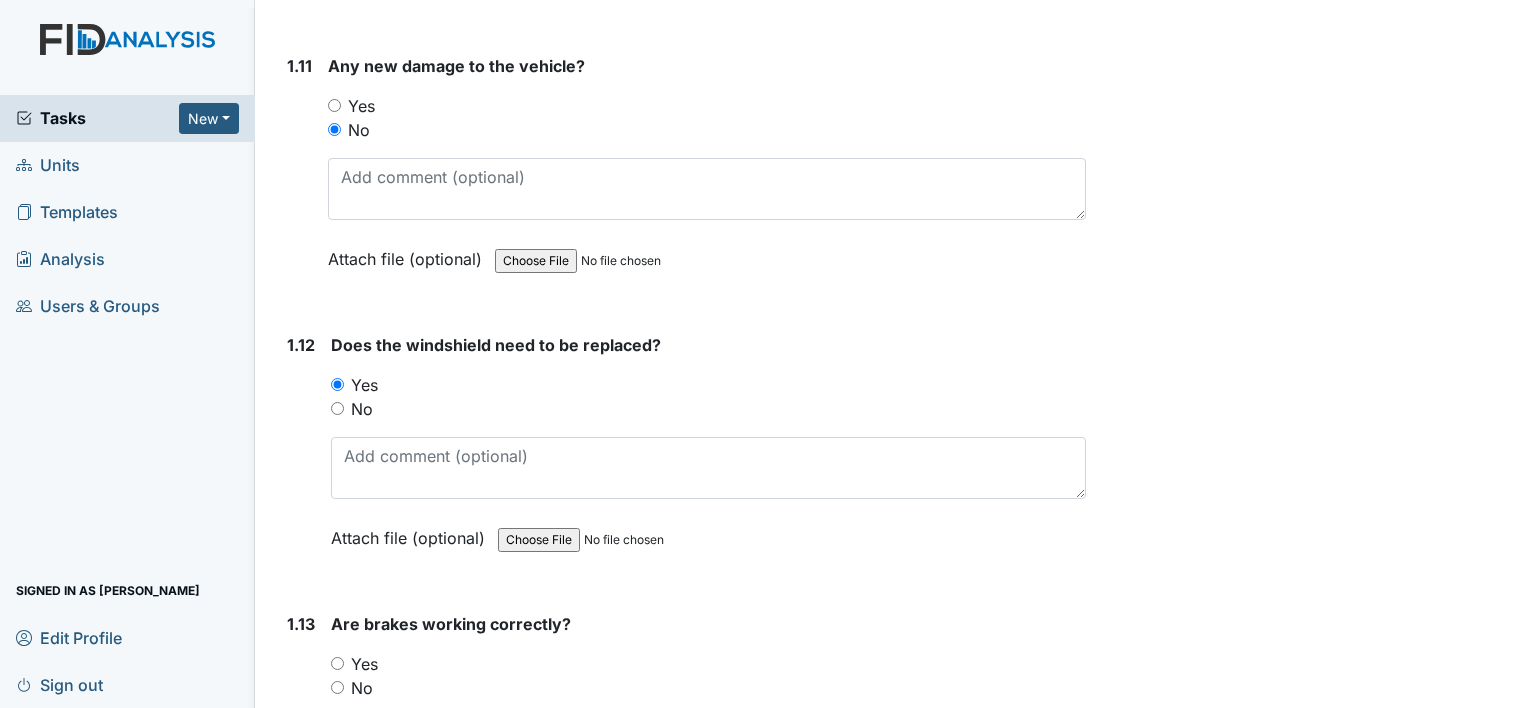 click on "Yes" at bounding box center [337, 663] 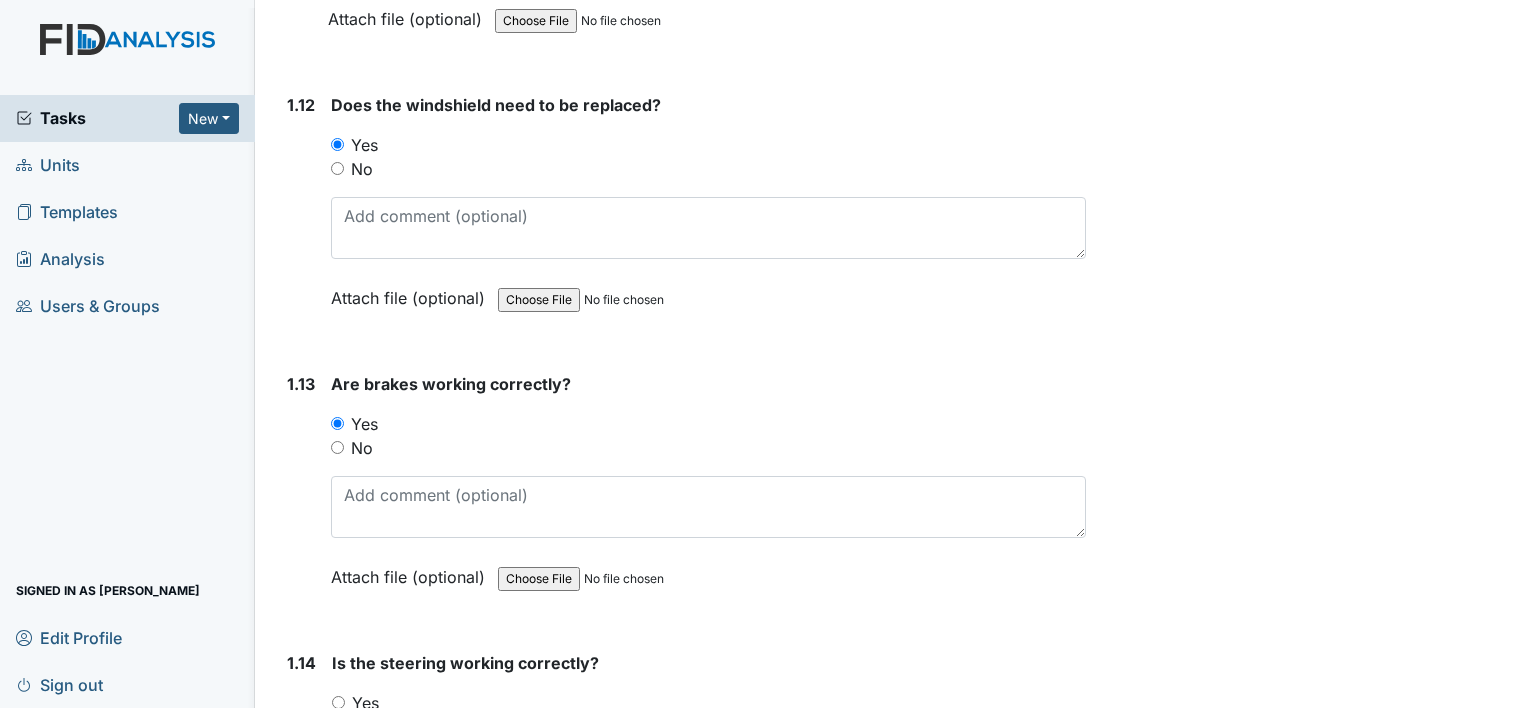scroll, scrollTop: 3306, scrollLeft: 0, axis: vertical 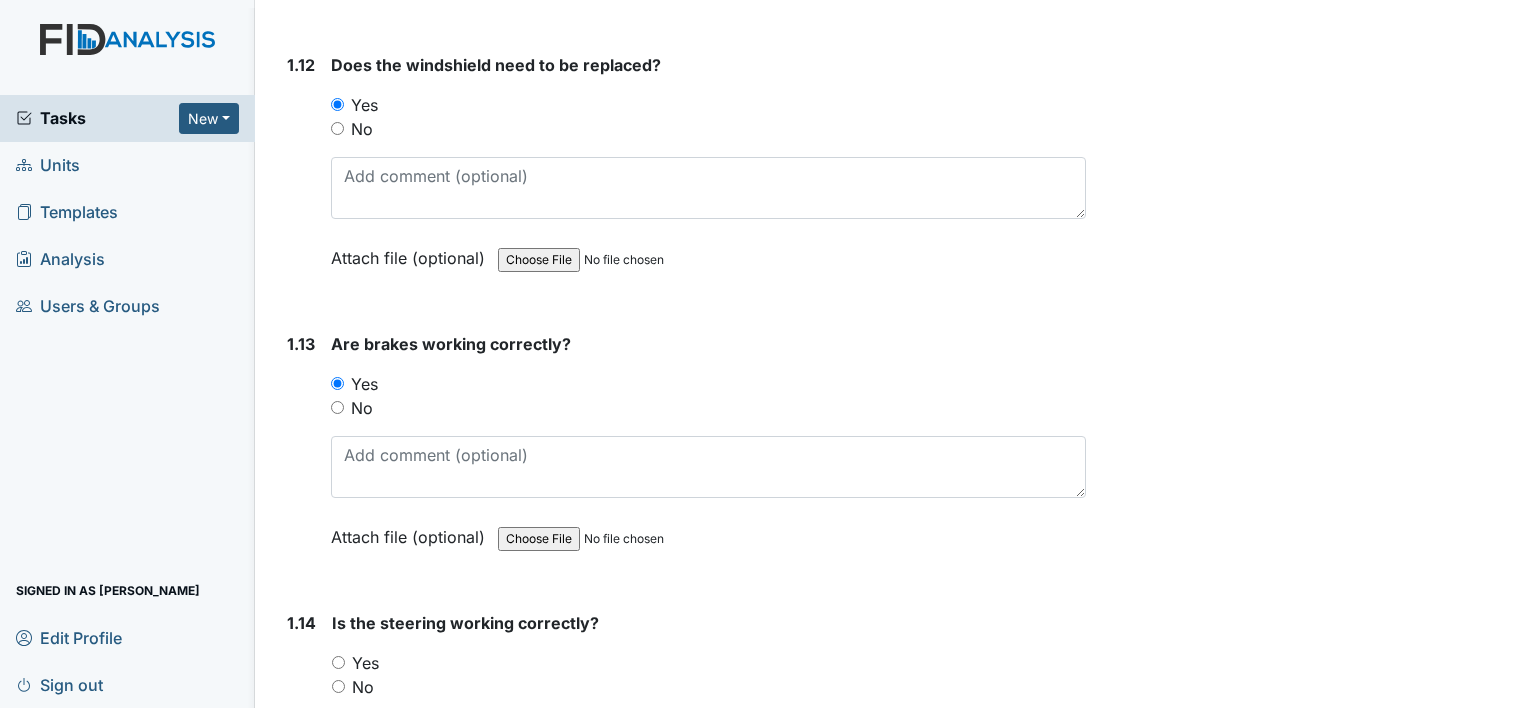 click on "Yes" at bounding box center [338, 662] 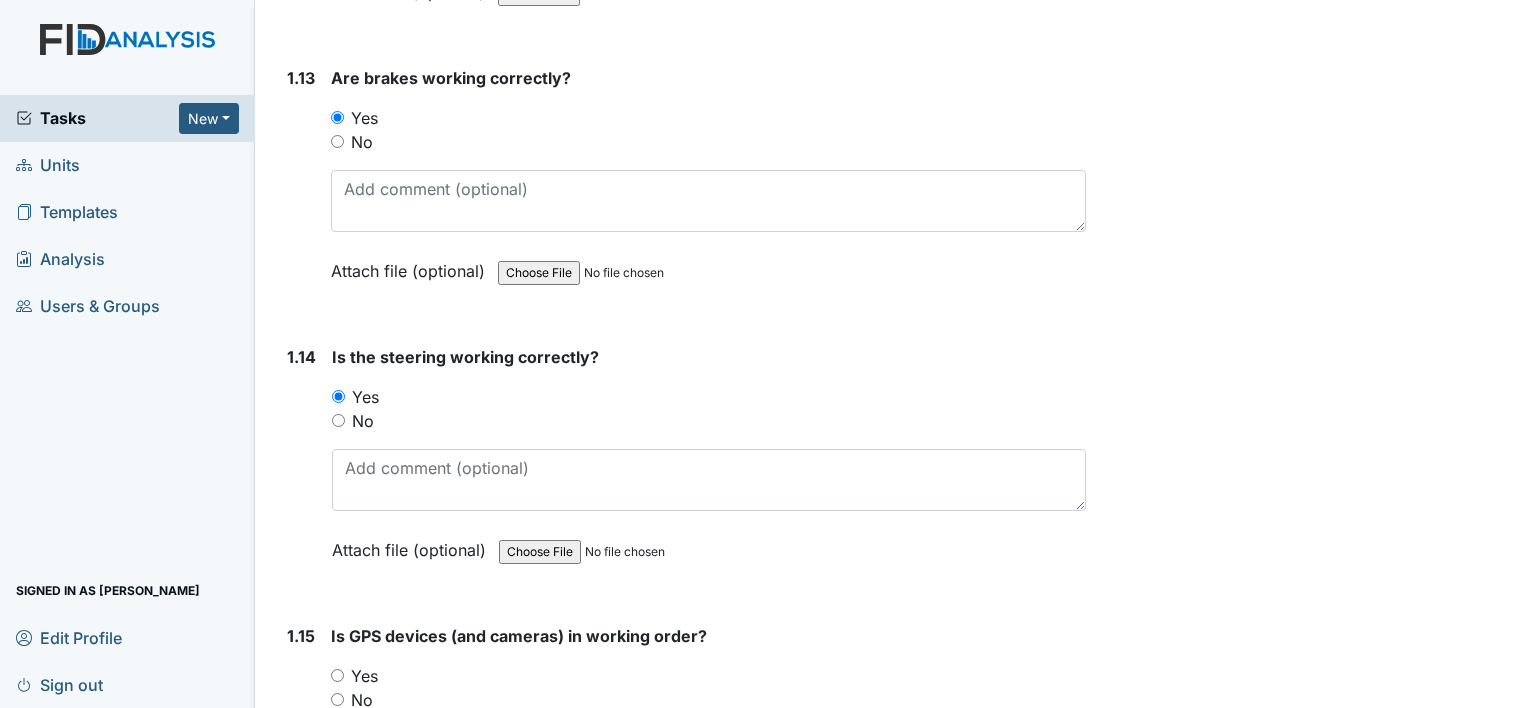 scroll, scrollTop: 3586, scrollLeft: 0, axis: vertical 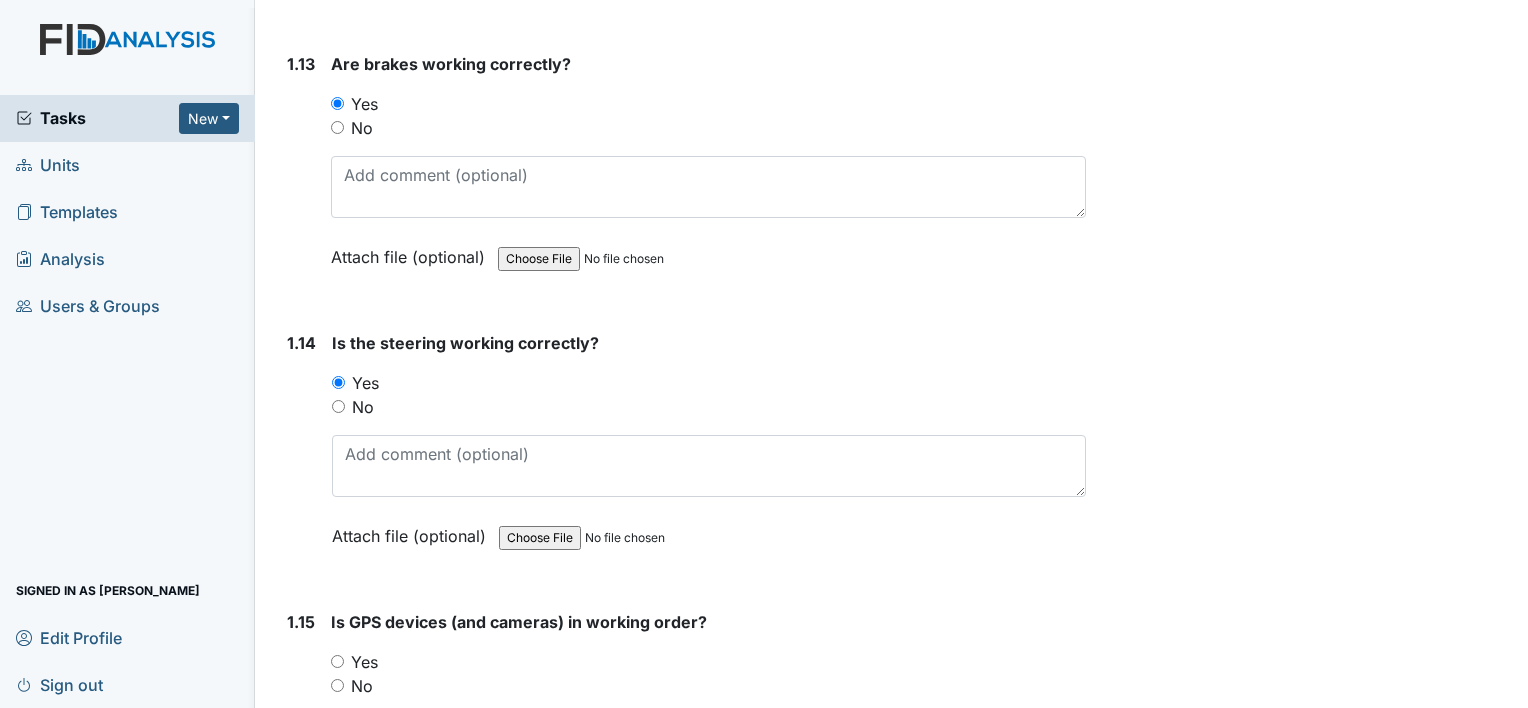 click on "Yes" at bounding box center (337, 661) 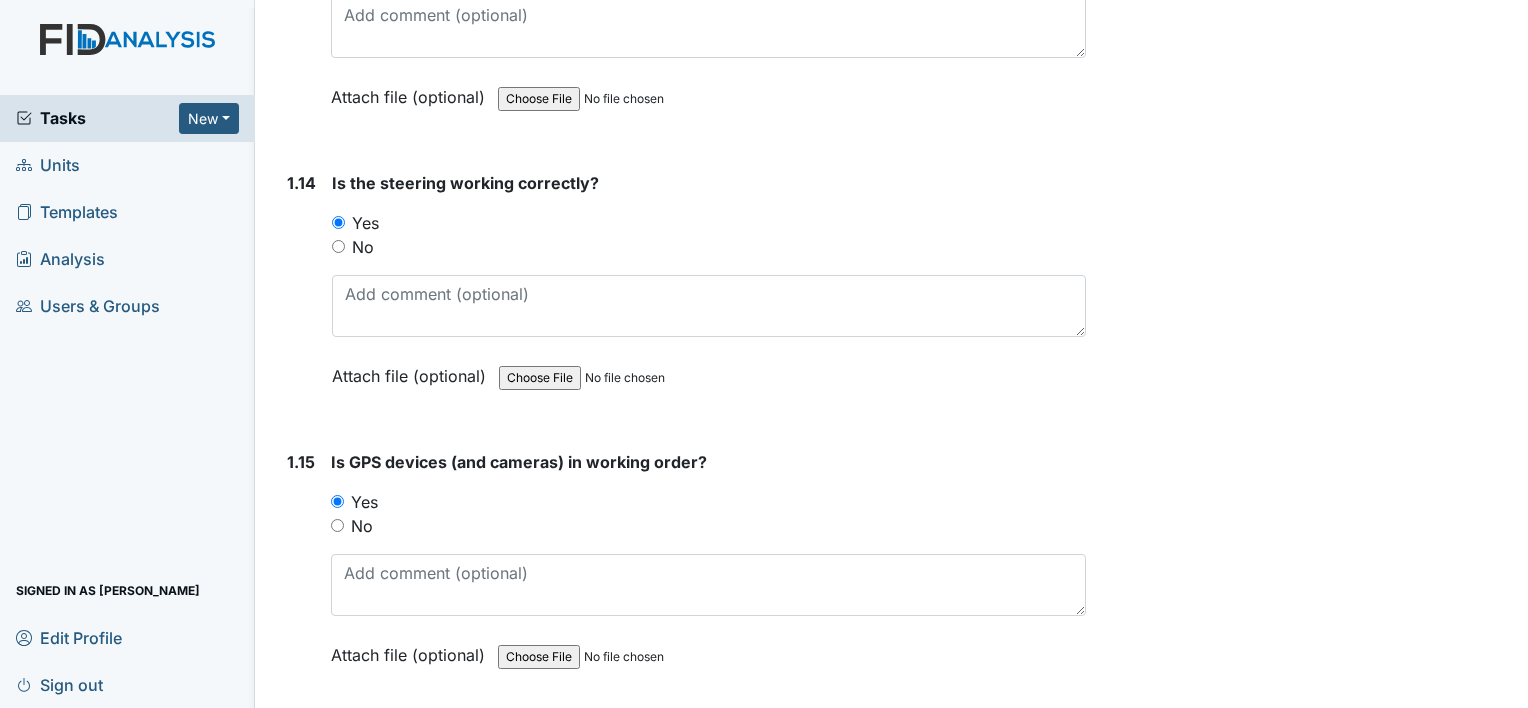 scroll, scrollTop: 3781, scrollLeft: 0, axis: vertical 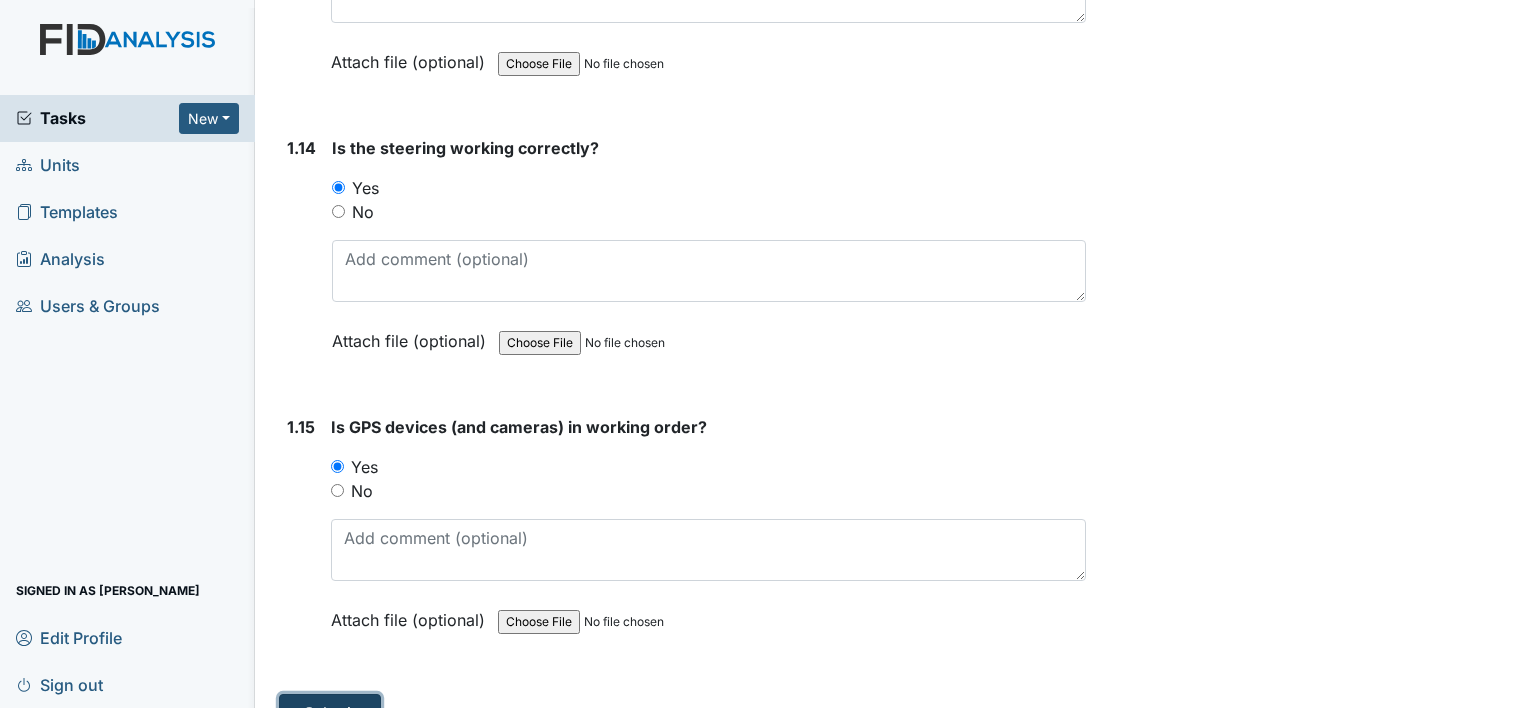 click on "Submit" at bounding box center (330, 713) 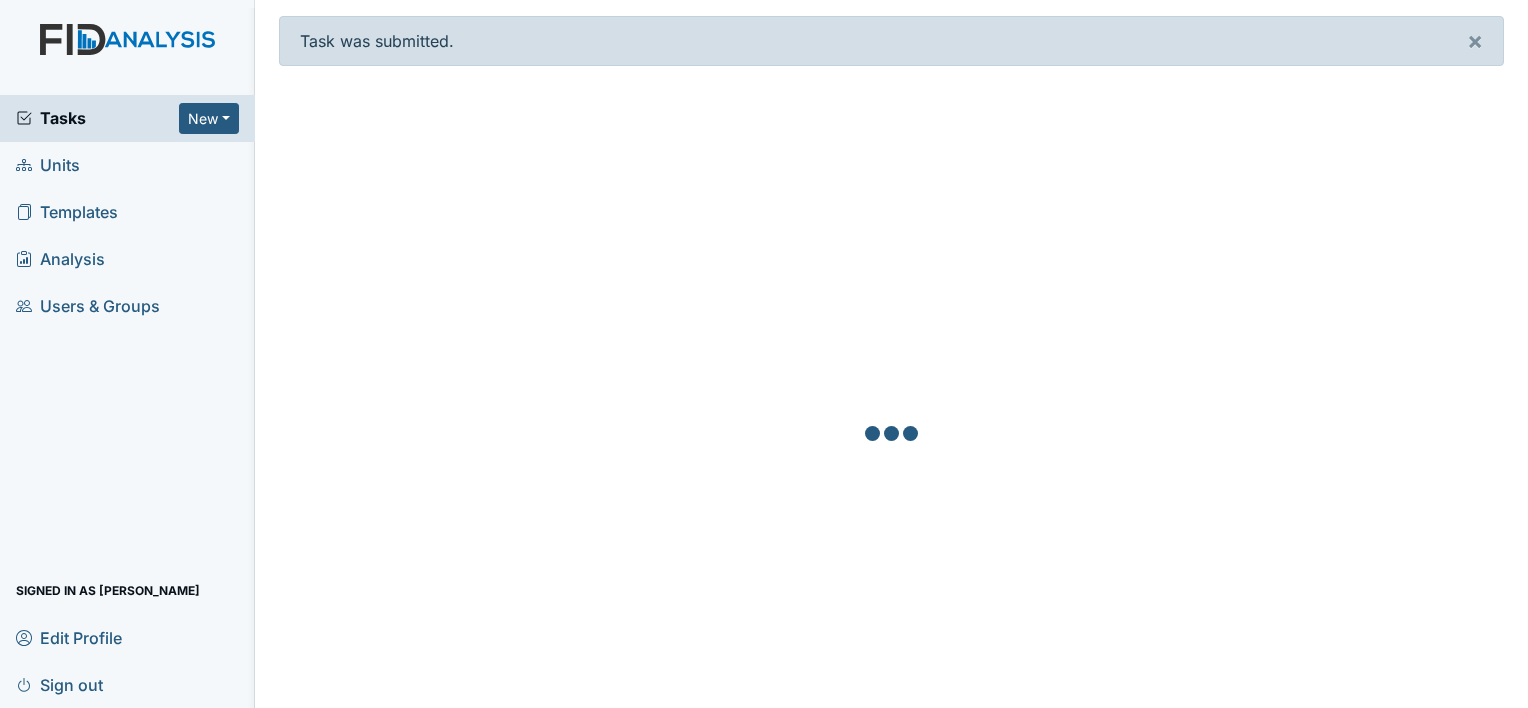 scroll, scrollTop: 0, scrollLeft: 0, axis: both 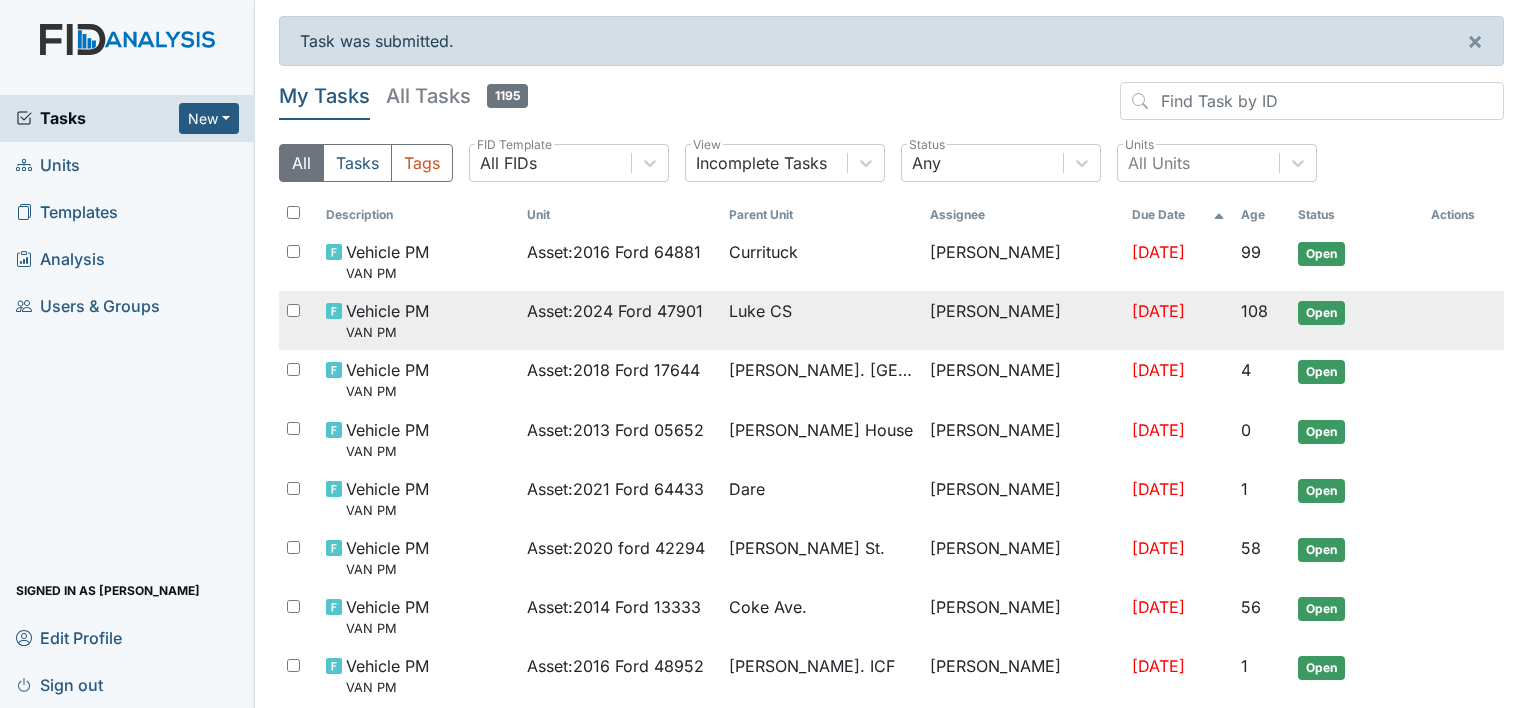 click on "Asset :  2024	Ford	47901" at bounding box center (615, 311) 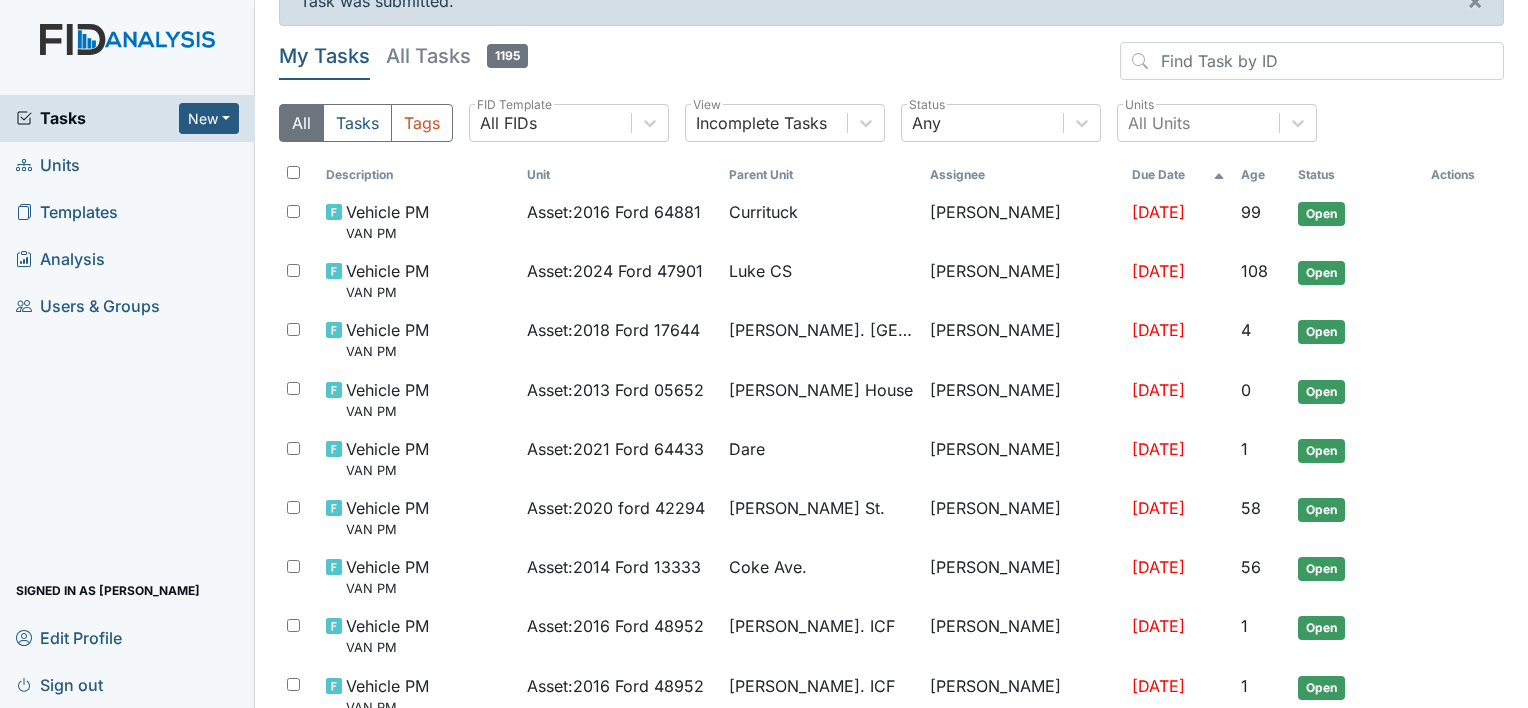 scroll, scrollTop: 80, scrollLeft: 0, axis: vertical 